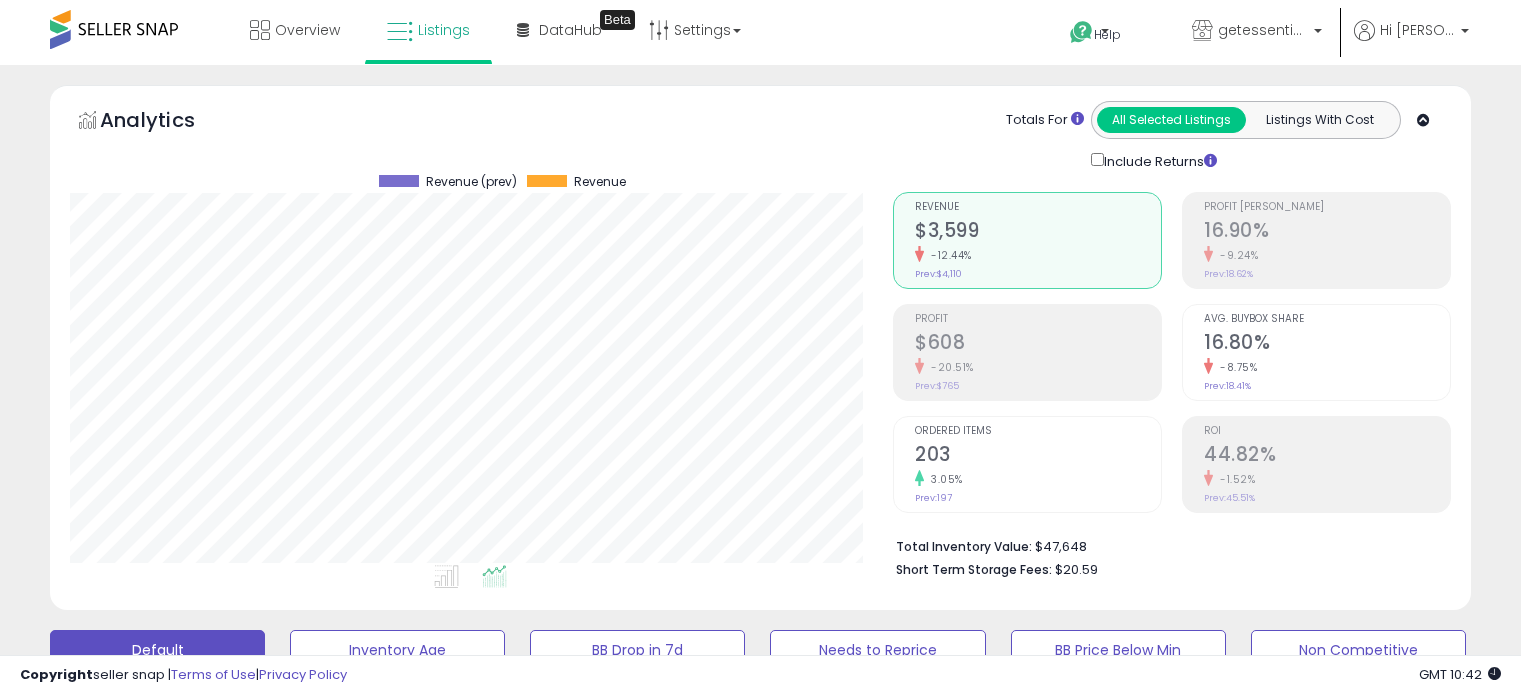 scroll, scrollTop: 0, scrollLeft: 0, axis: both 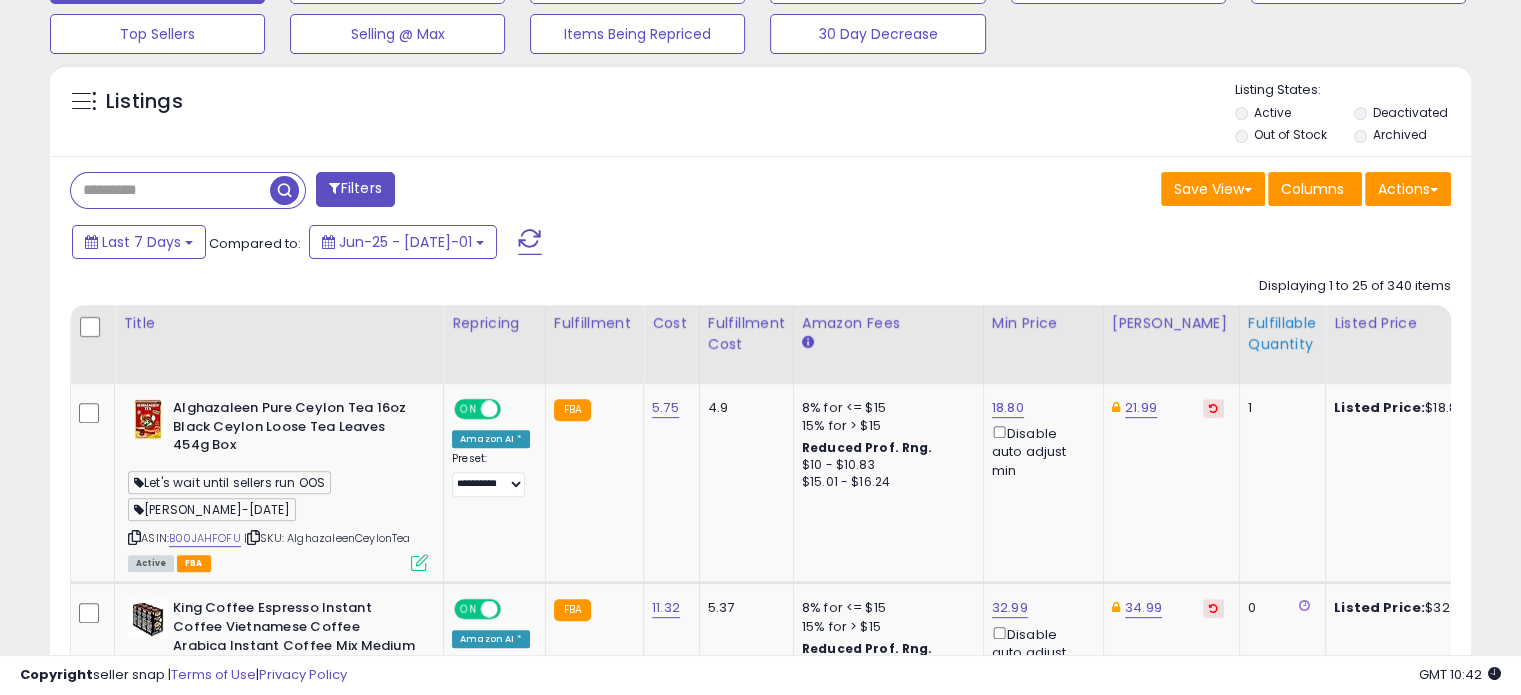 click on "Fulfillable Quantity" at bounding box center (1282, 334) 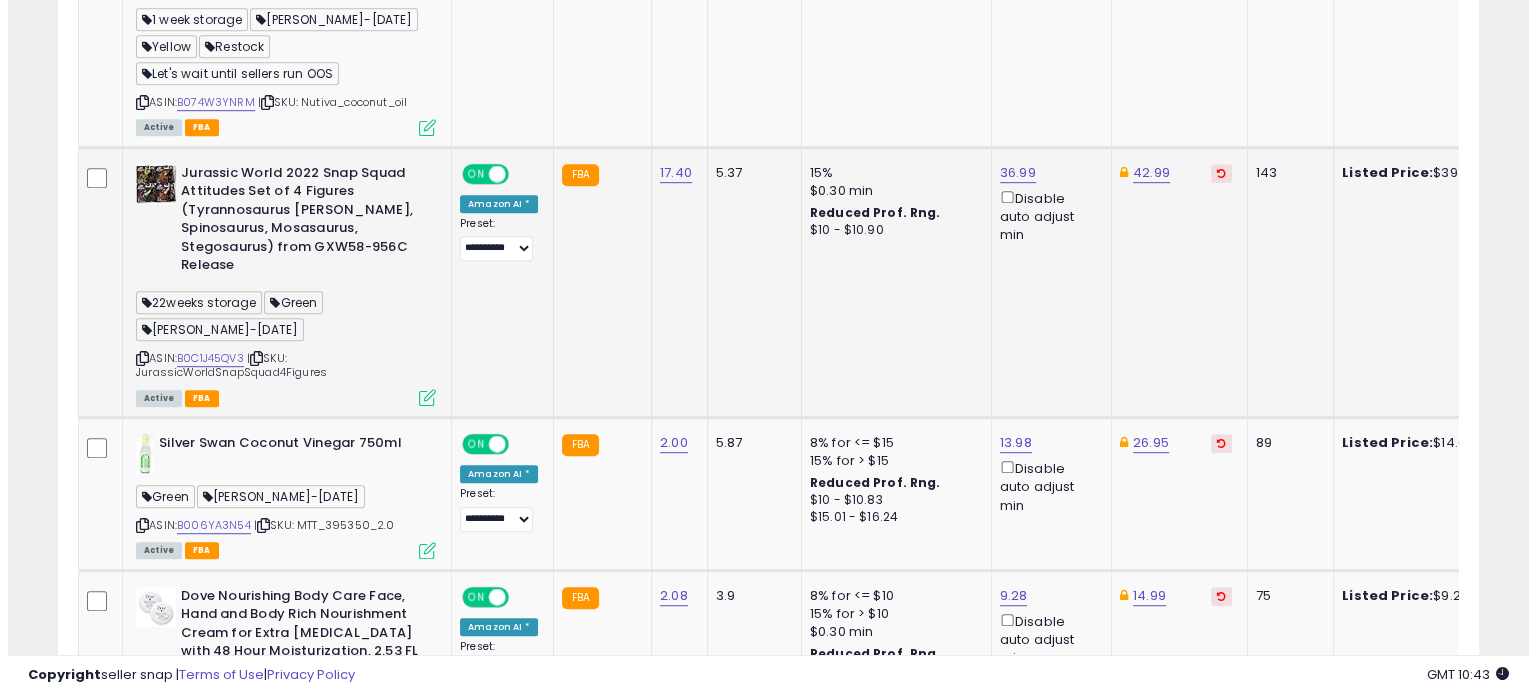 scroll, scrollTop: 832, scrollLeft: 0, axis: vertical 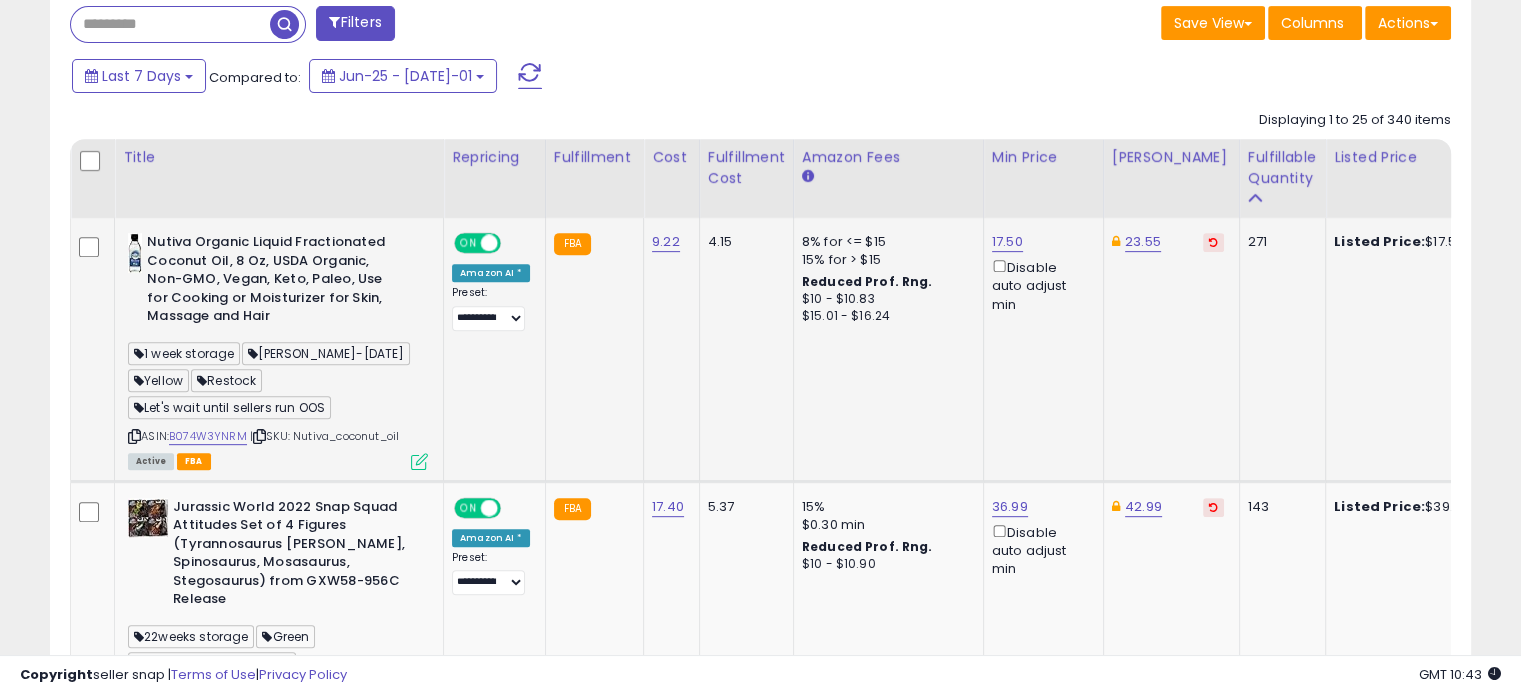click at bounding box center [419, 461] 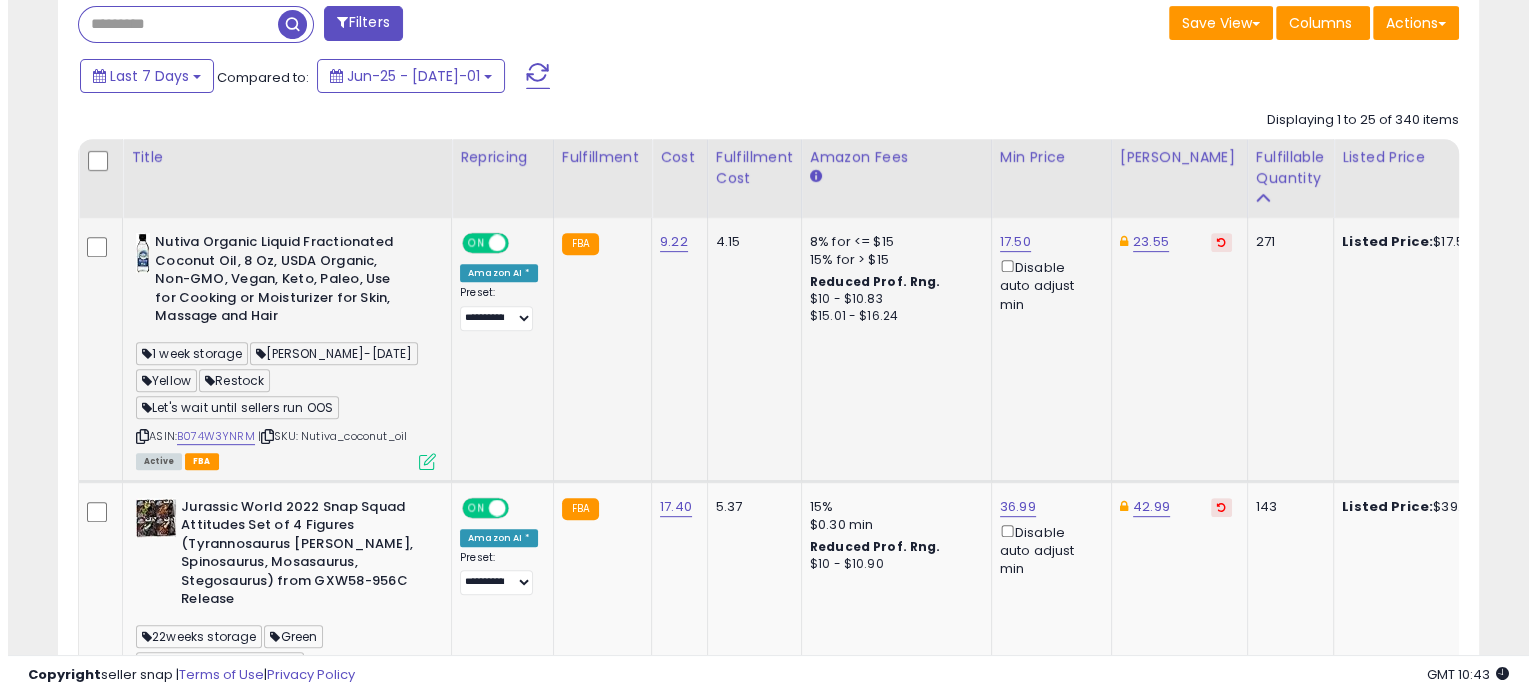 scroll, scrollTop: 999589, scrollLeft: 999168, axis: both 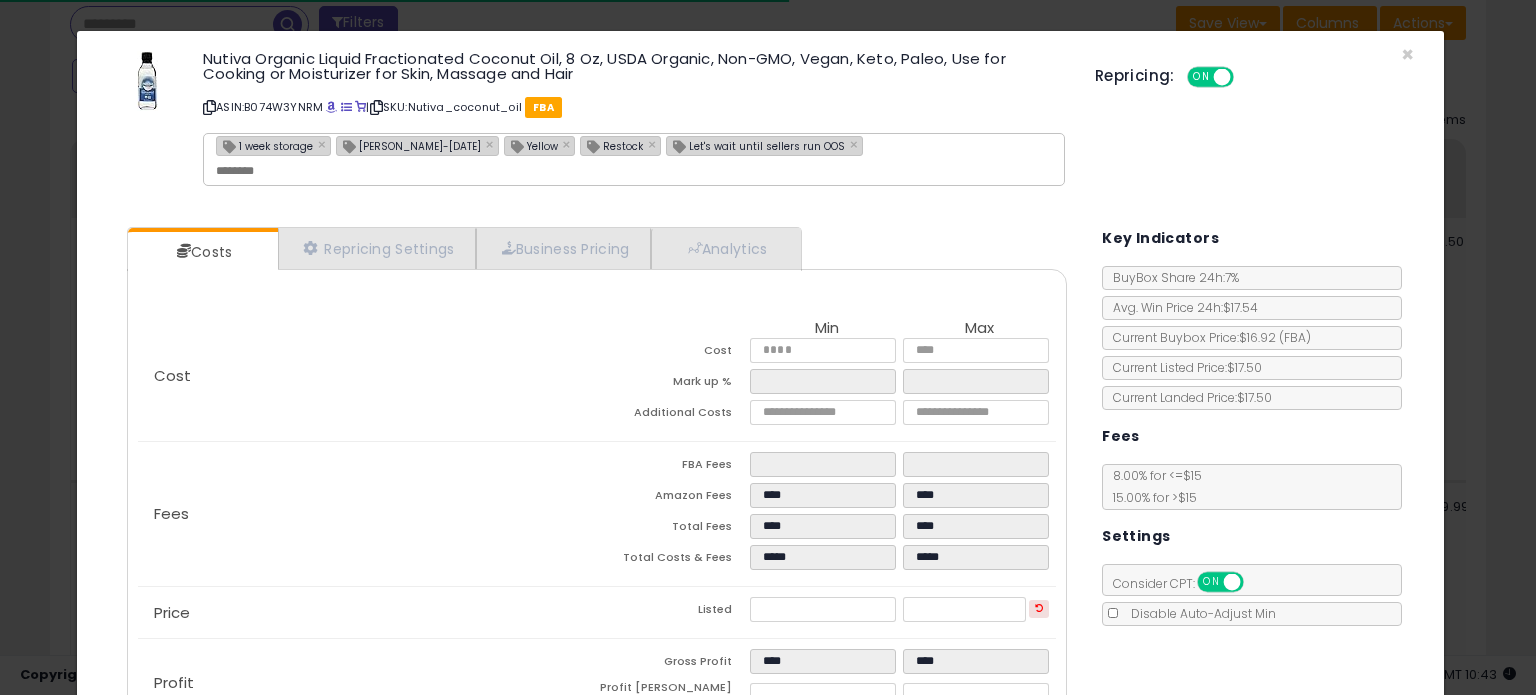 click on "[PERSON_NAME]-[DATE]" at bounding box center (409, 145) 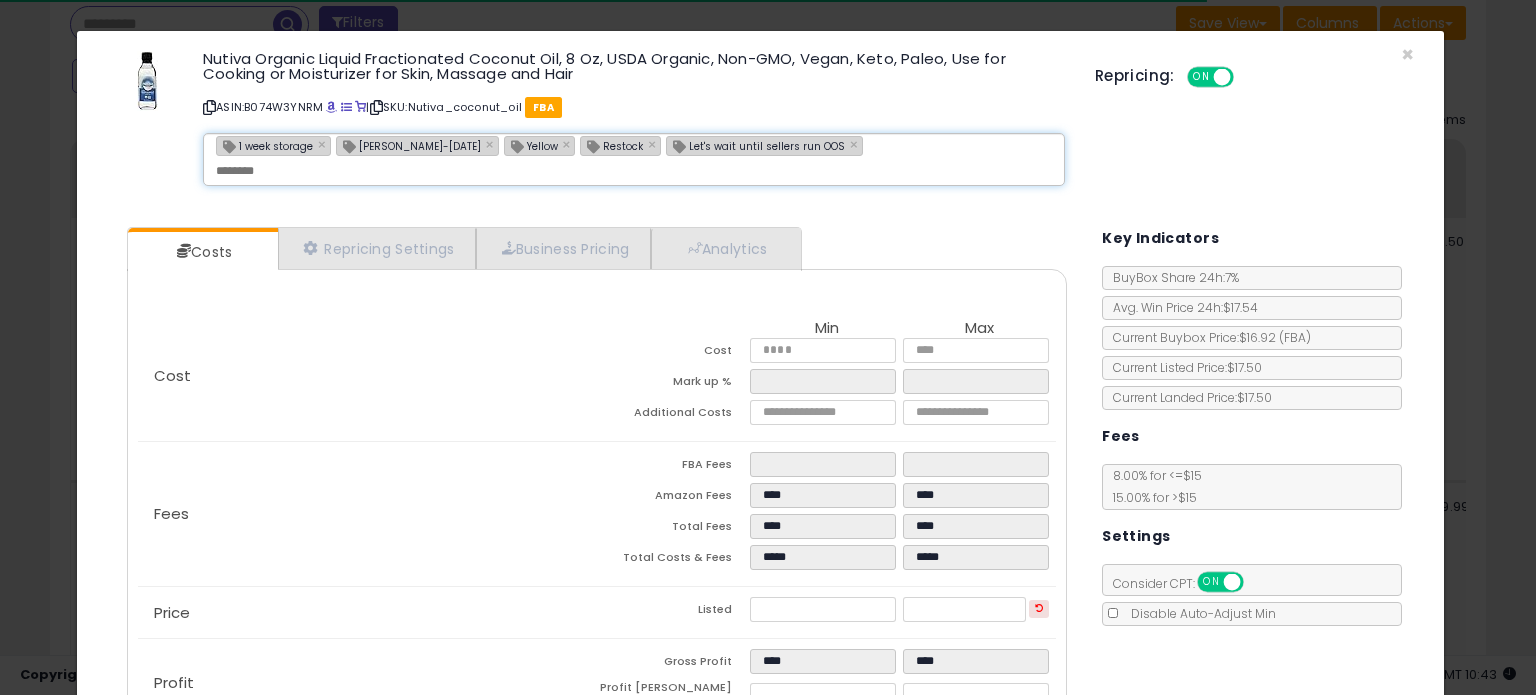 click on "[PERSON_NAME]-[DATE]" at bounding box center [409, 145] 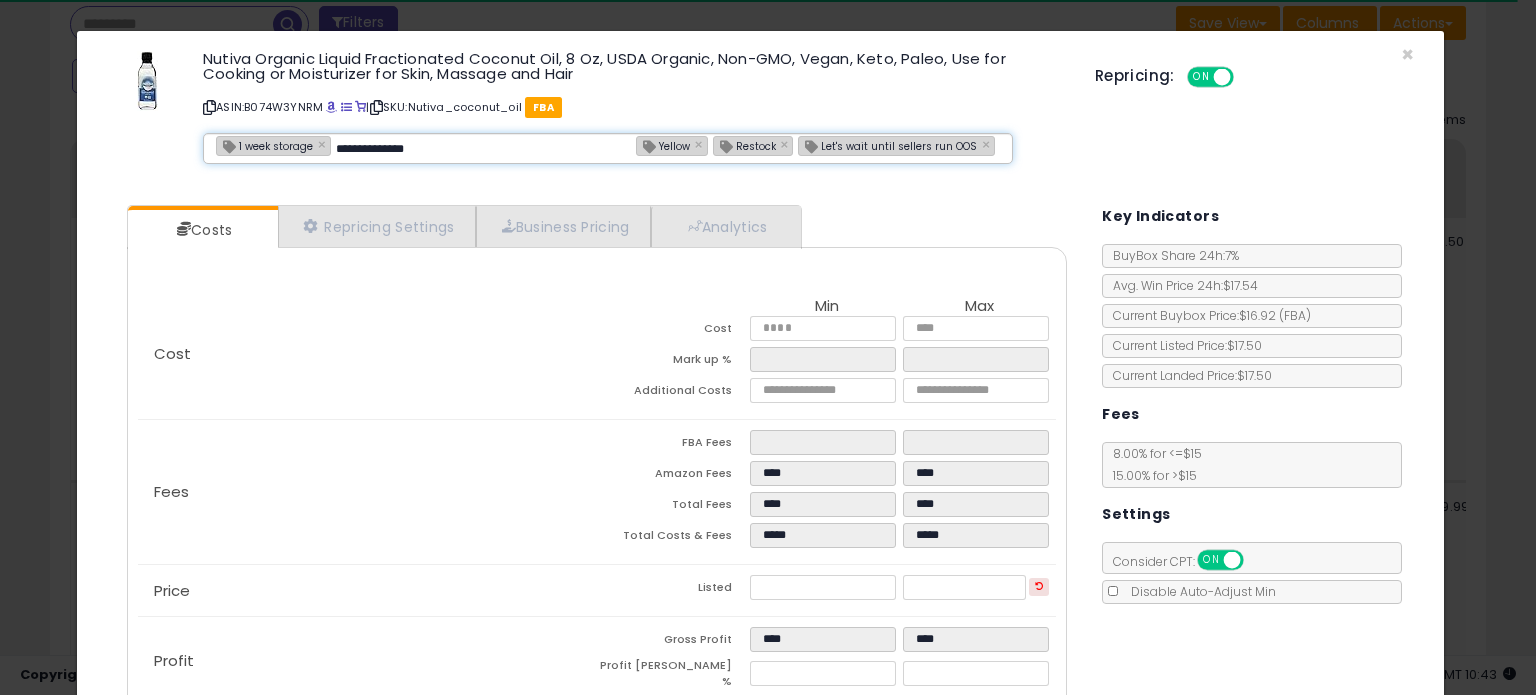 type on "**********" 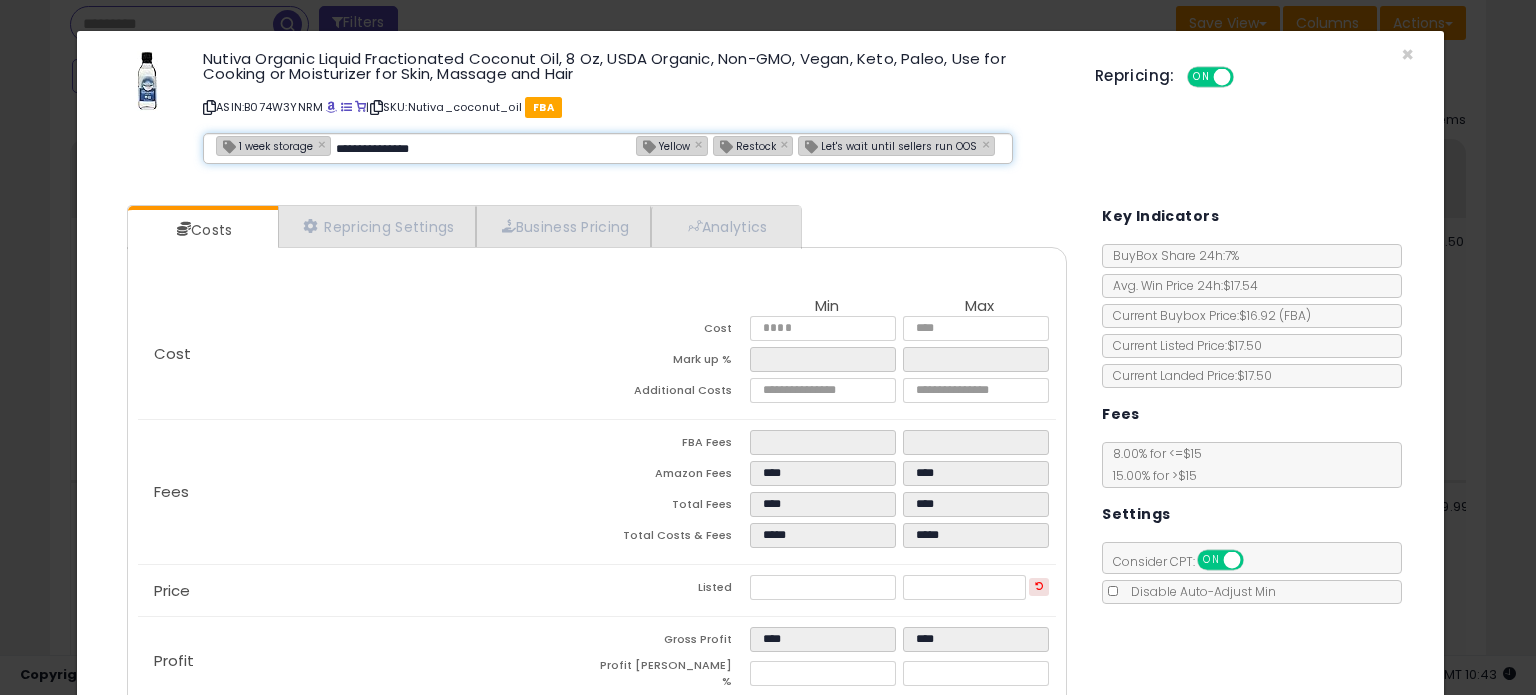type 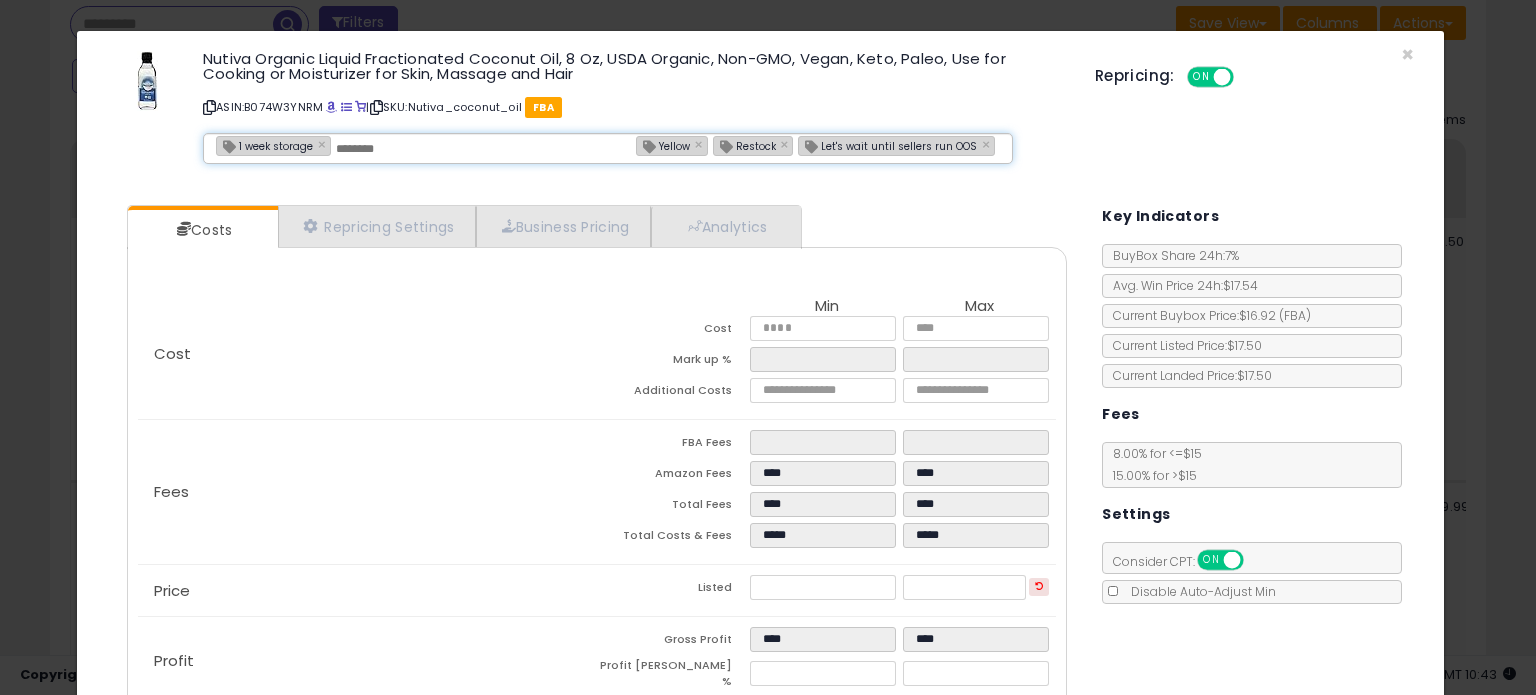 type on "**********" 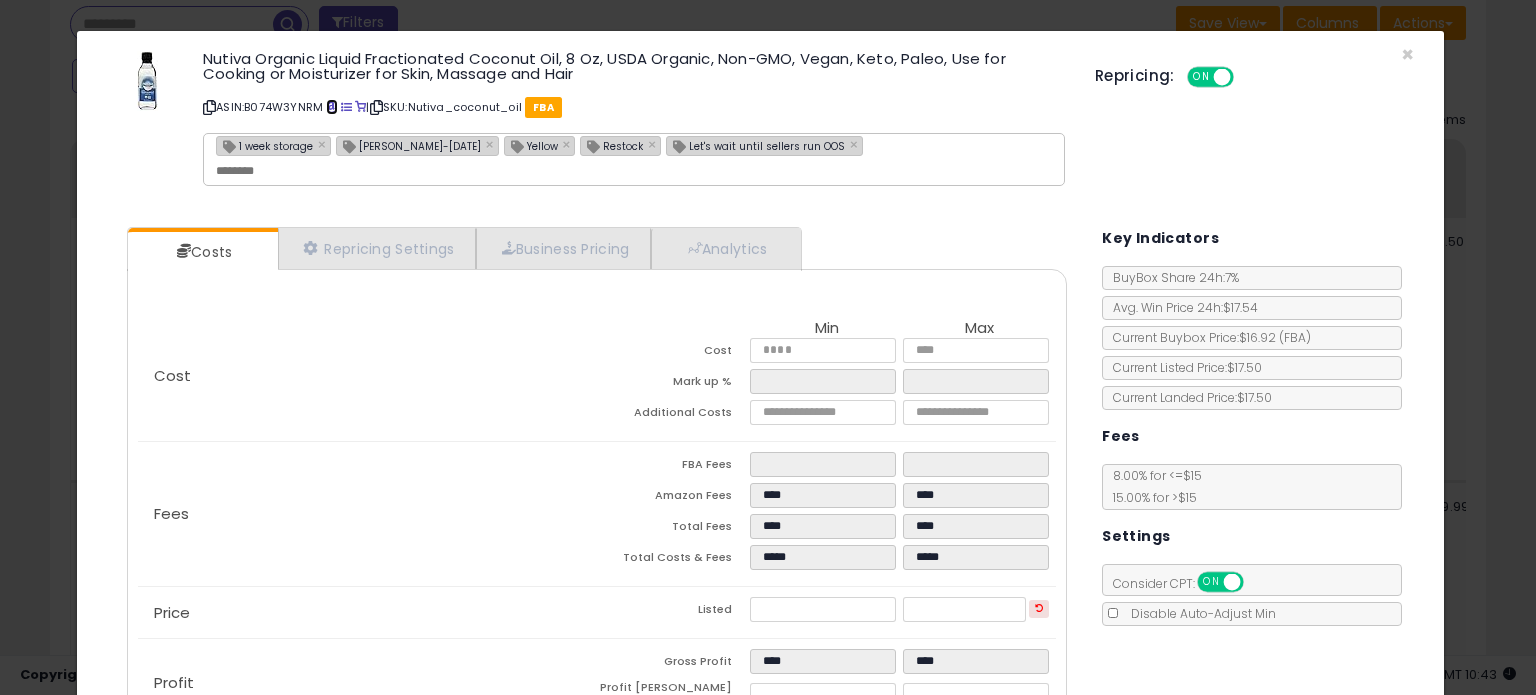 click at bounding box center [331, 107] 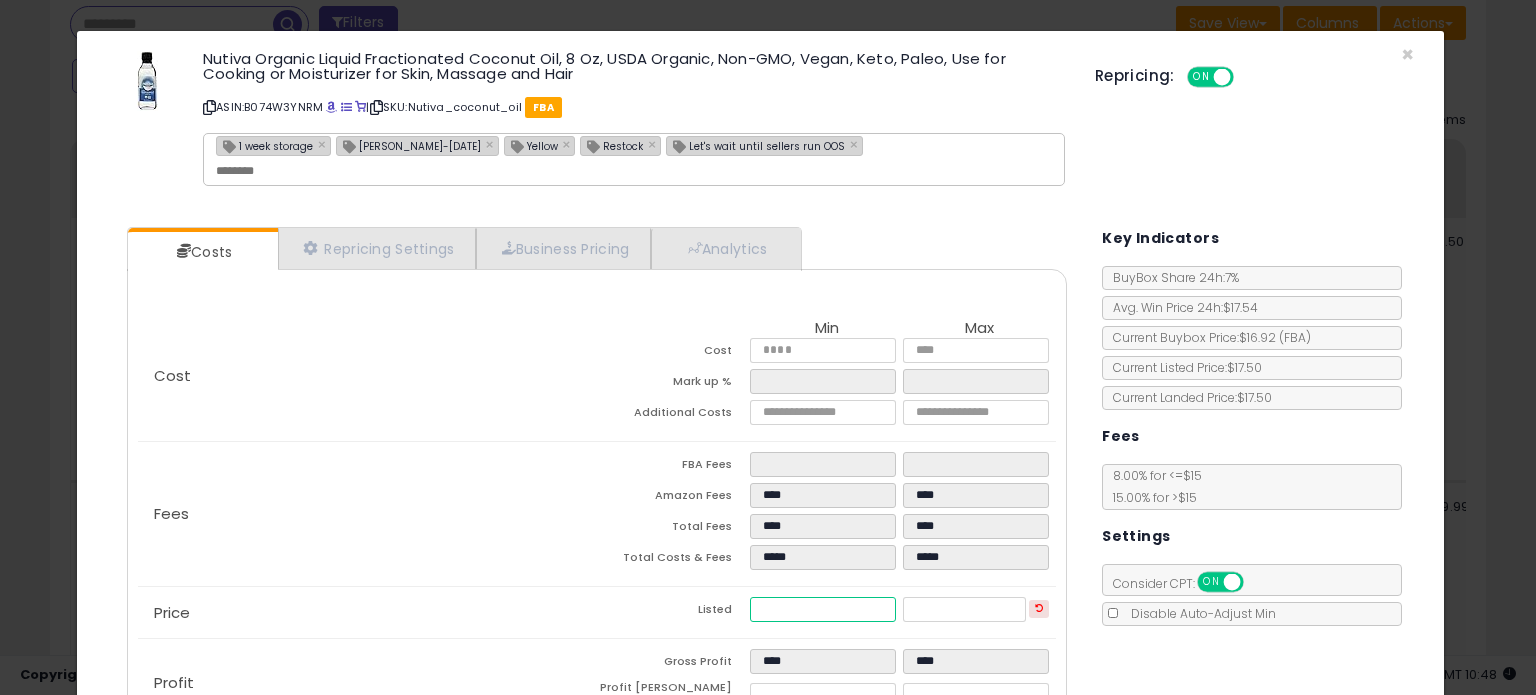 click on "*****" at bounding box center [822, 609] 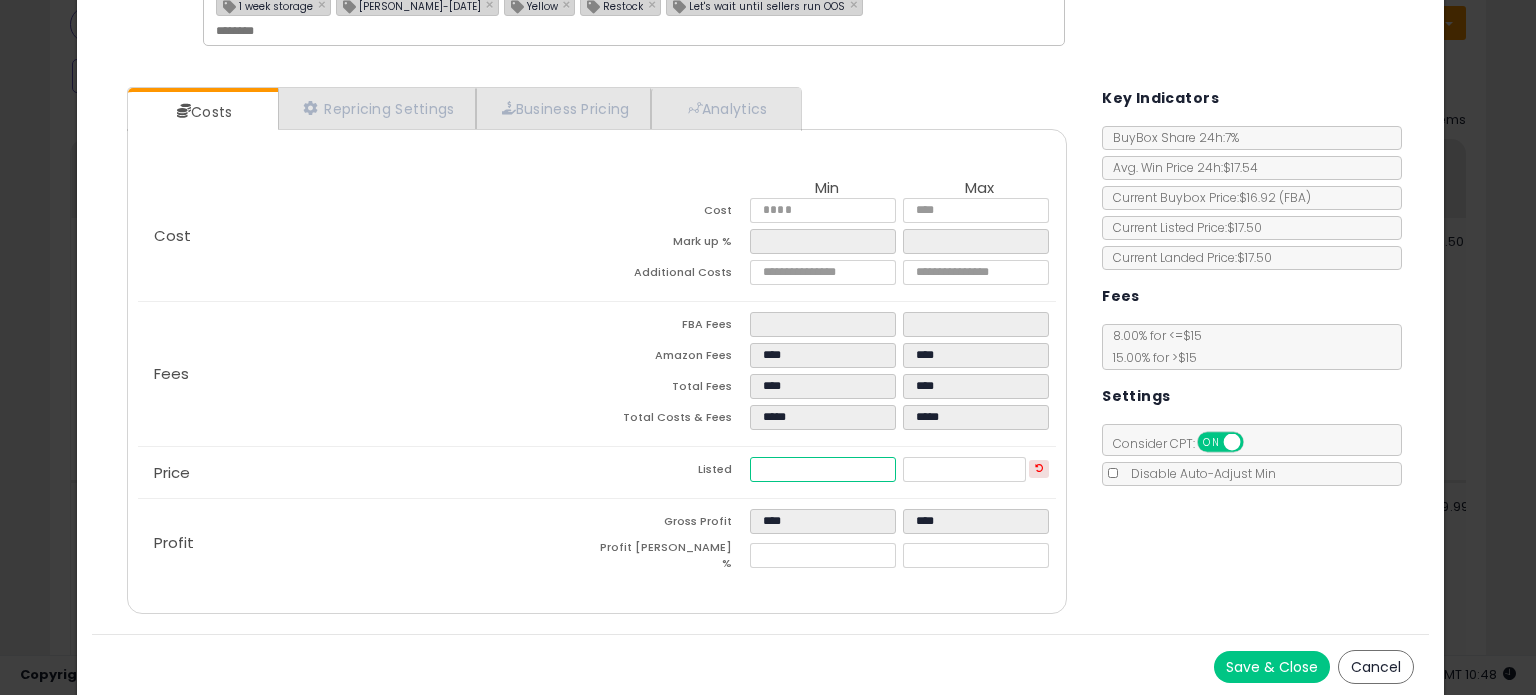 scroll, scrollTop: 141, scrollLeft: 0, axis: vertical 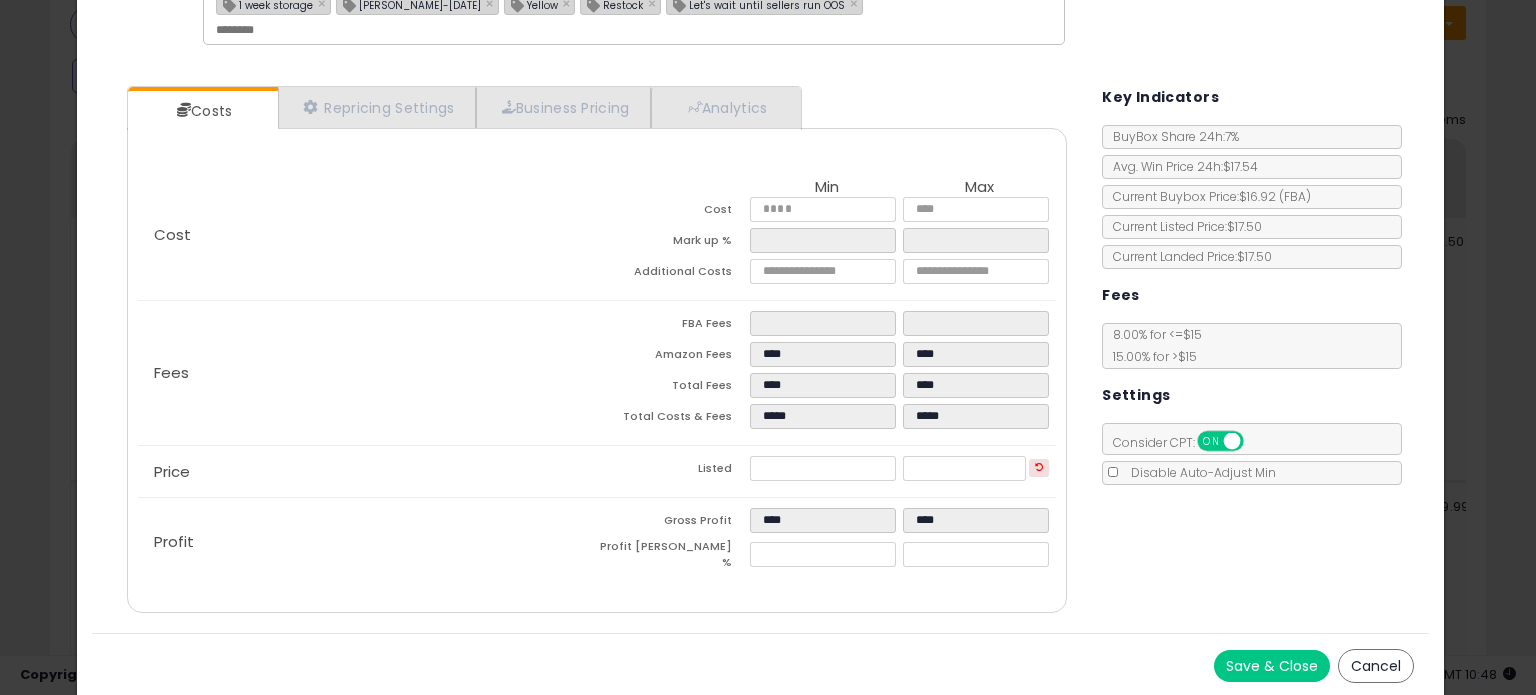 click on "Save & Close" at bounding box center [1272, 666] 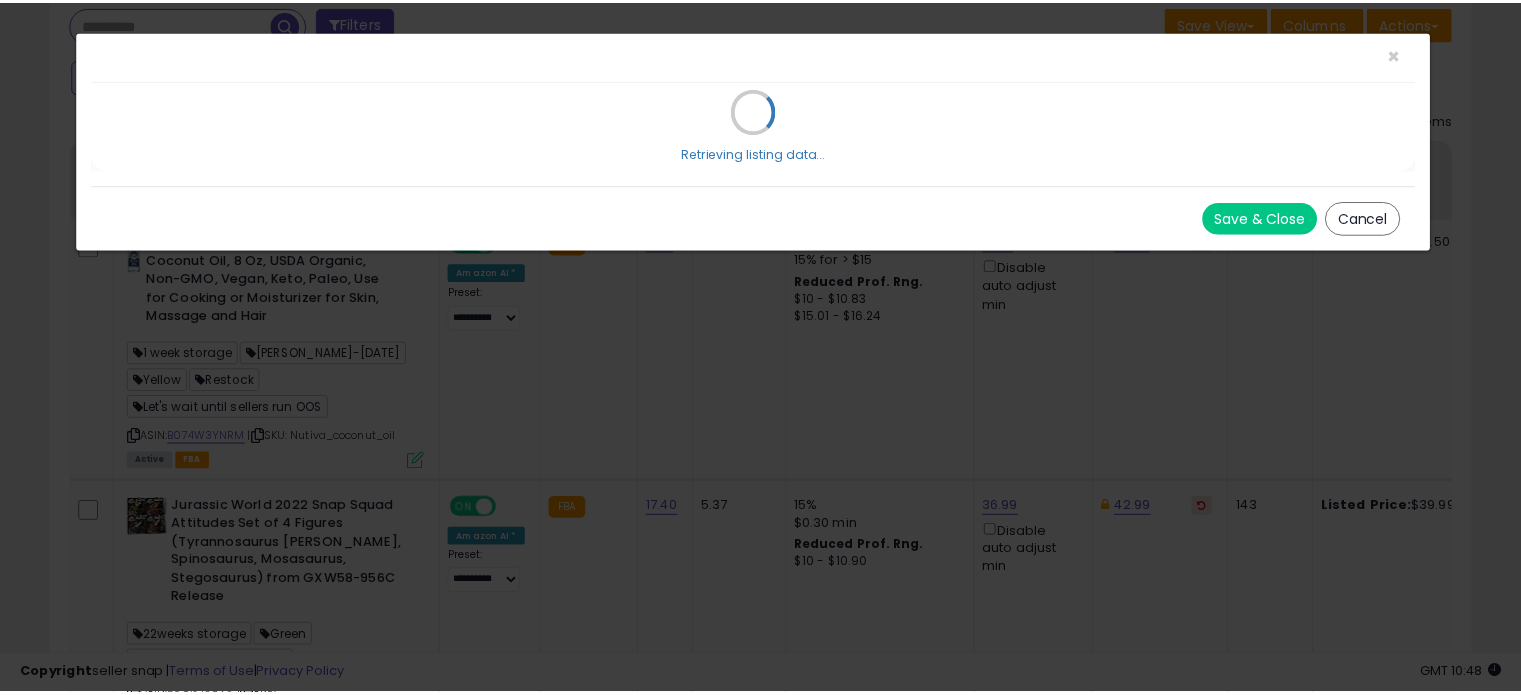 scroll, scrollTop: 0, scrollLeft: 0, axis: both 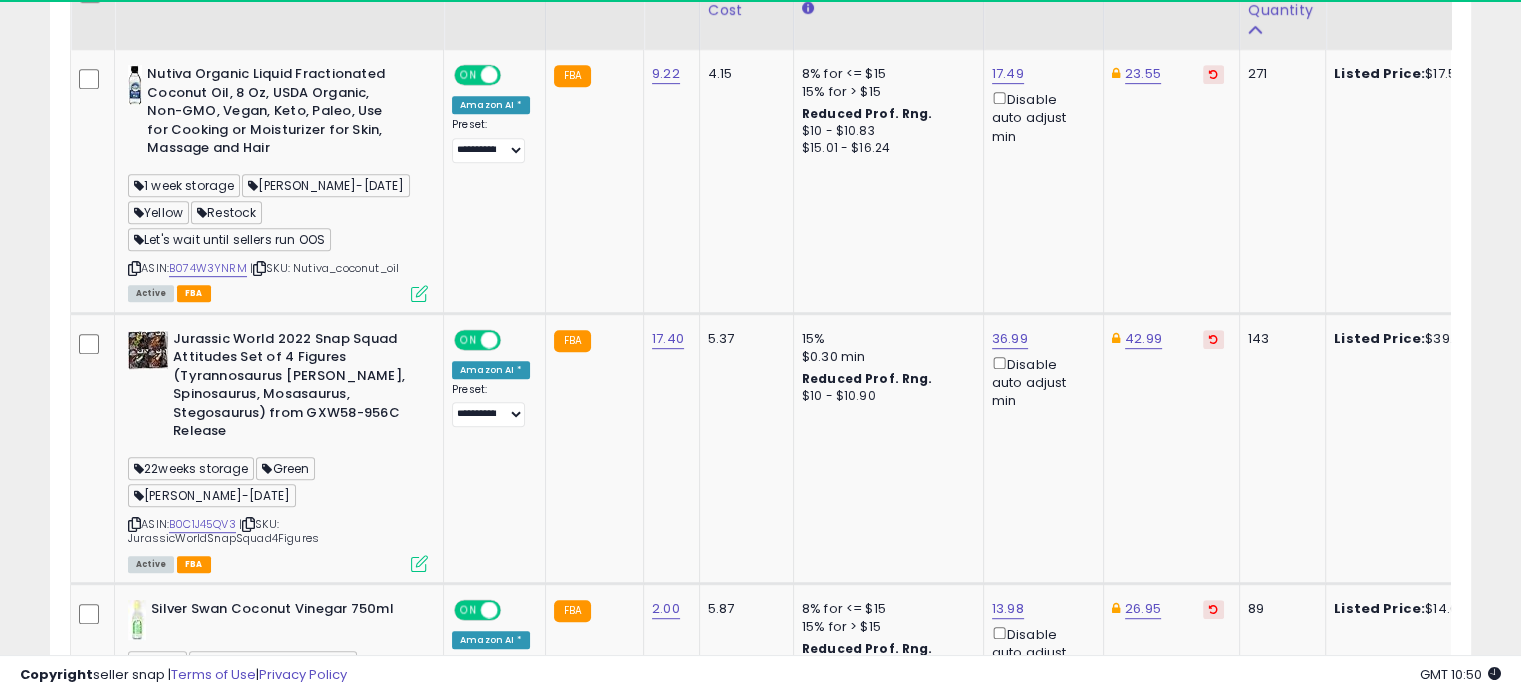 click at bounding box center [419, 563] 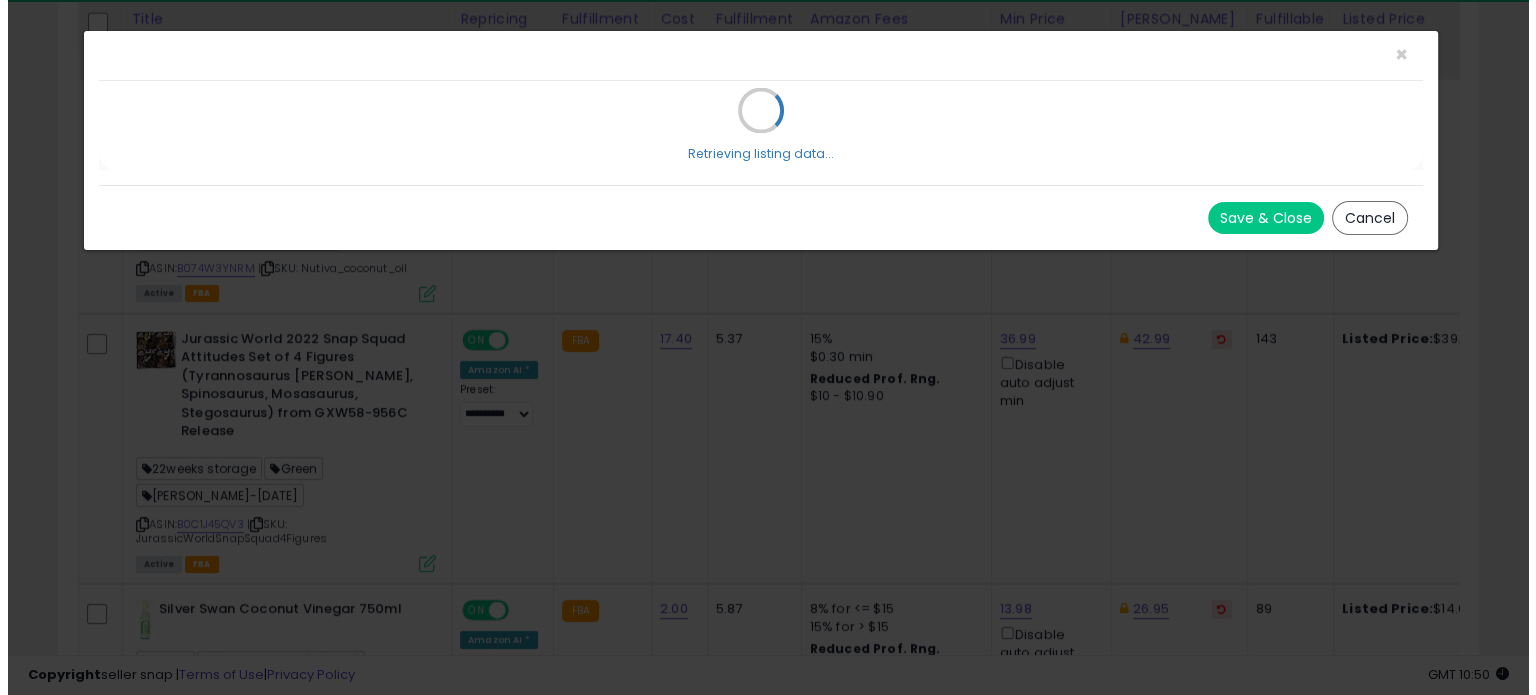 scroll, scrollTop: 999589, scrollLeft: 999168, axis: both 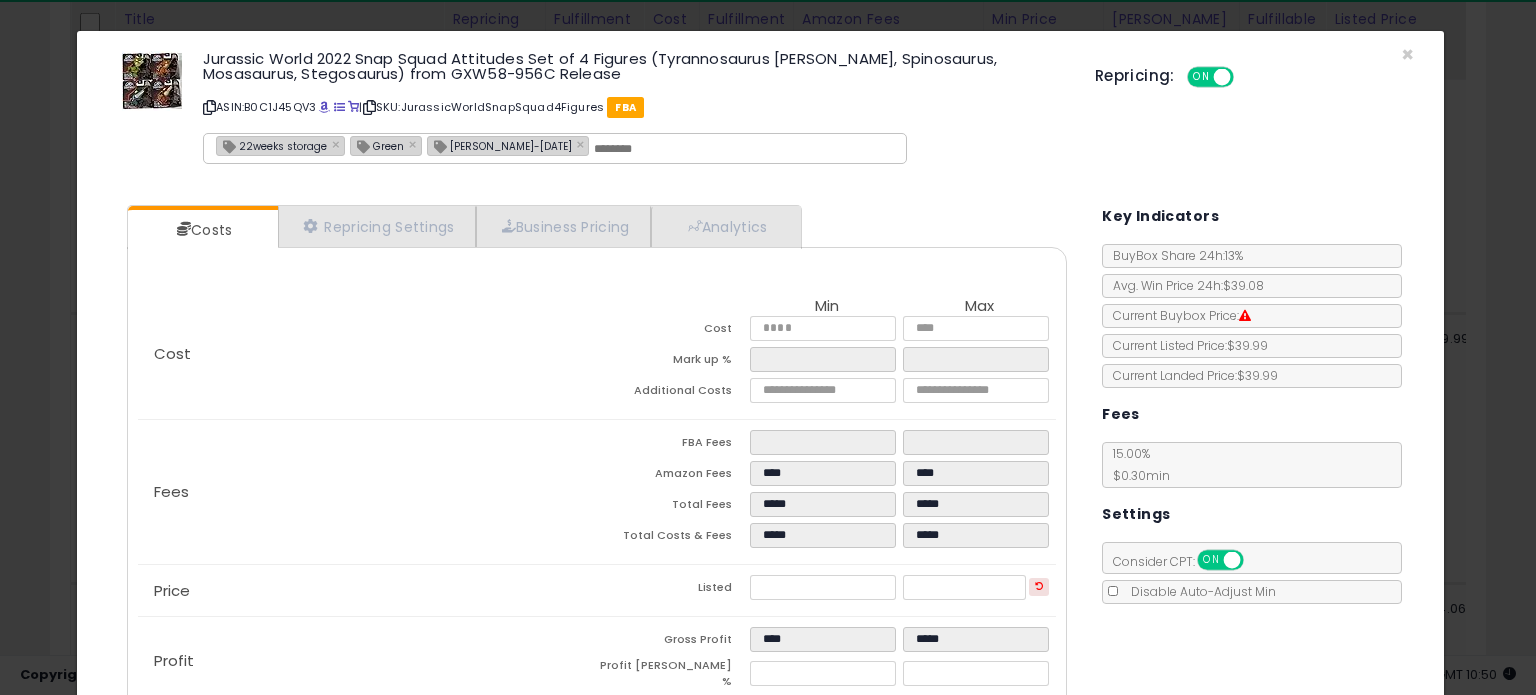 click on "[PERSON_NAME]-[DATE]" at bounding box center (500, 145) 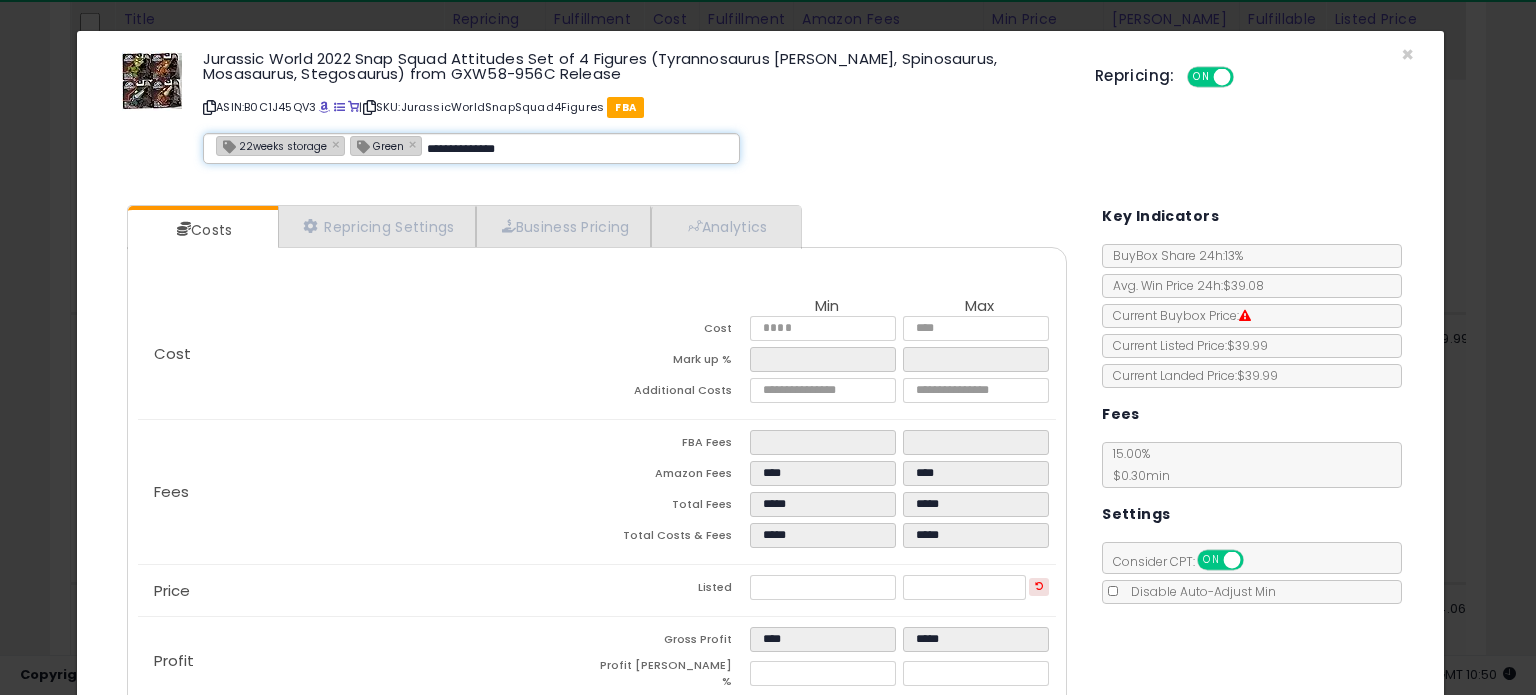 type on "**********" 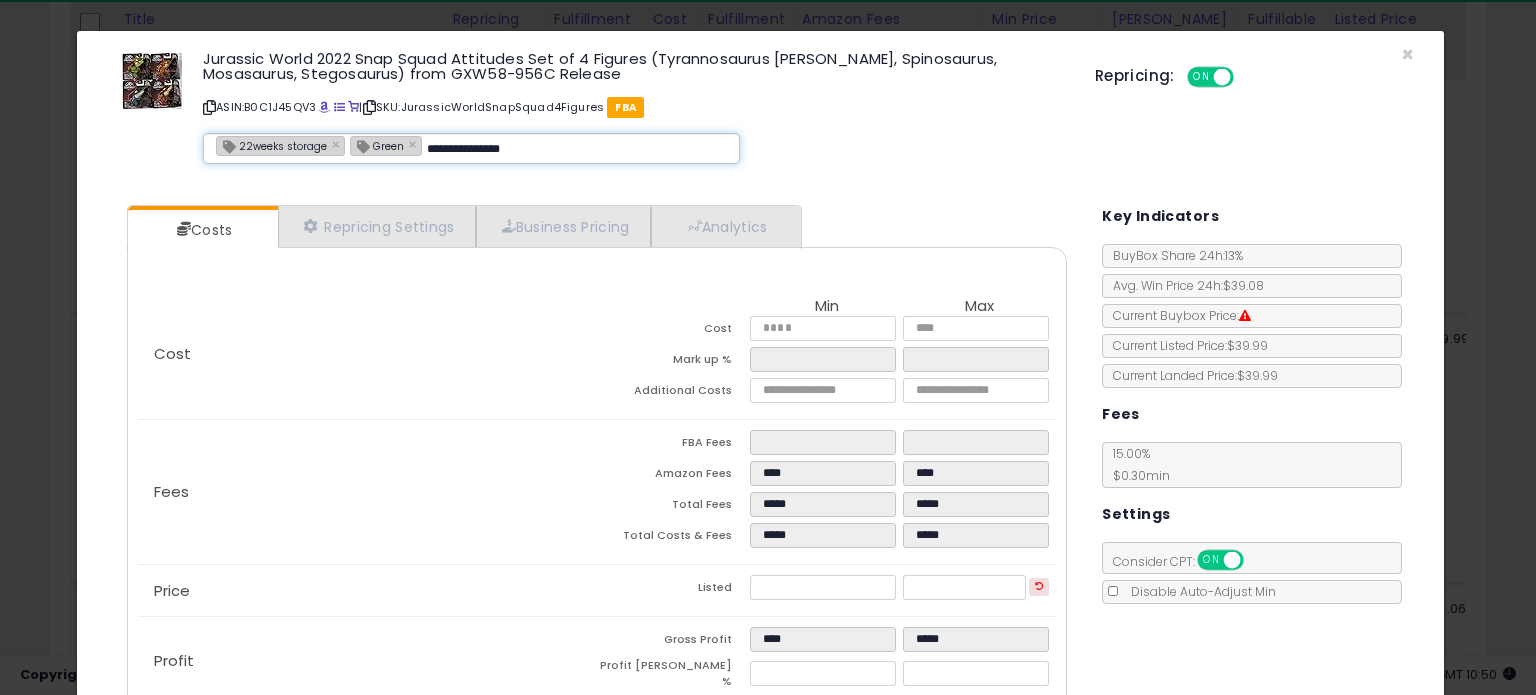 type 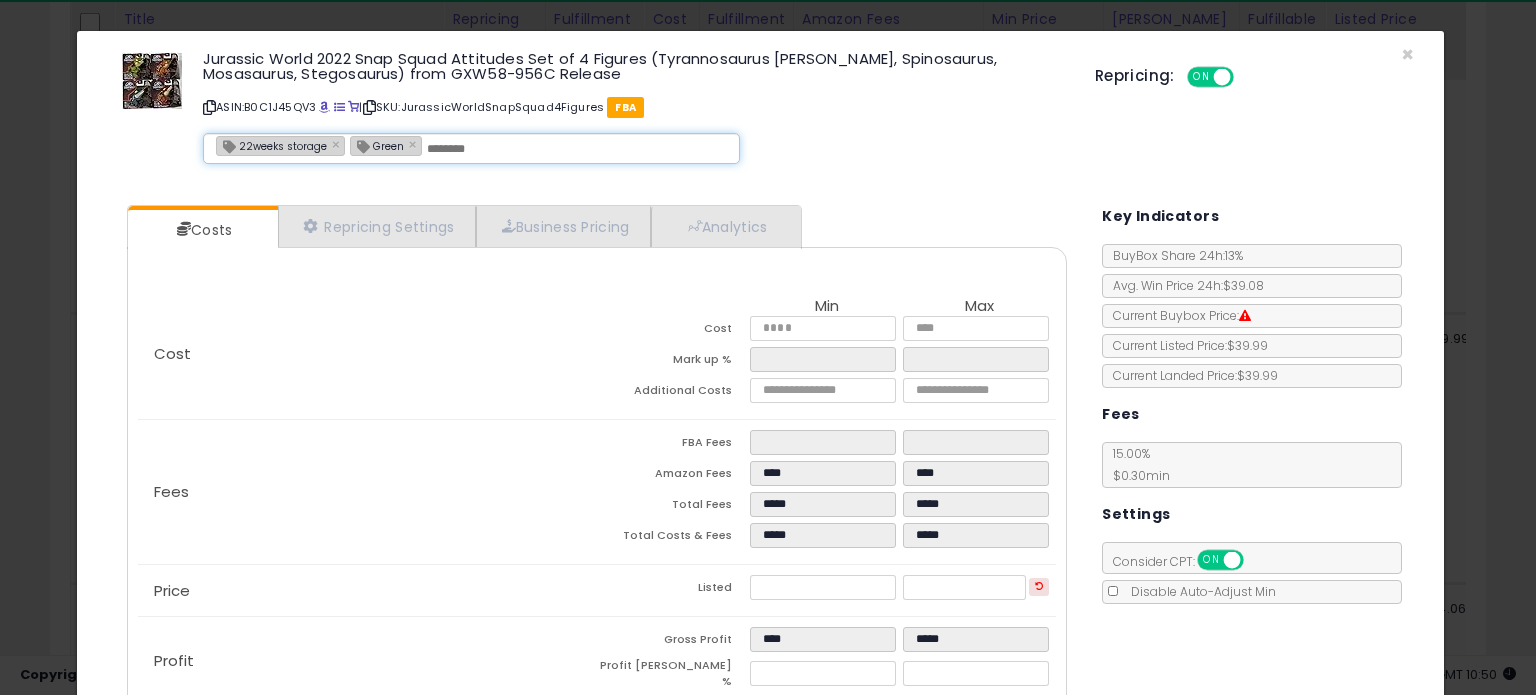 type on "**********" 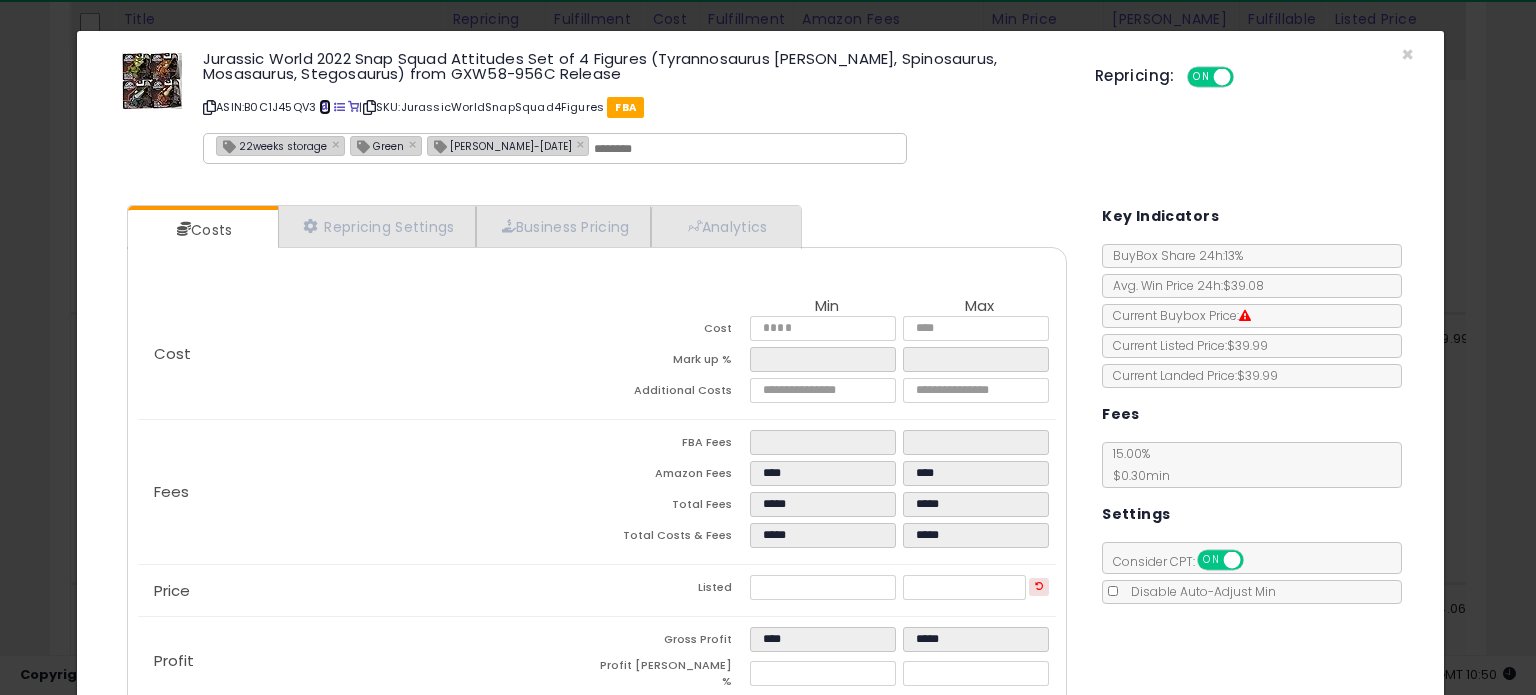 click at bounding box center [324, 107] 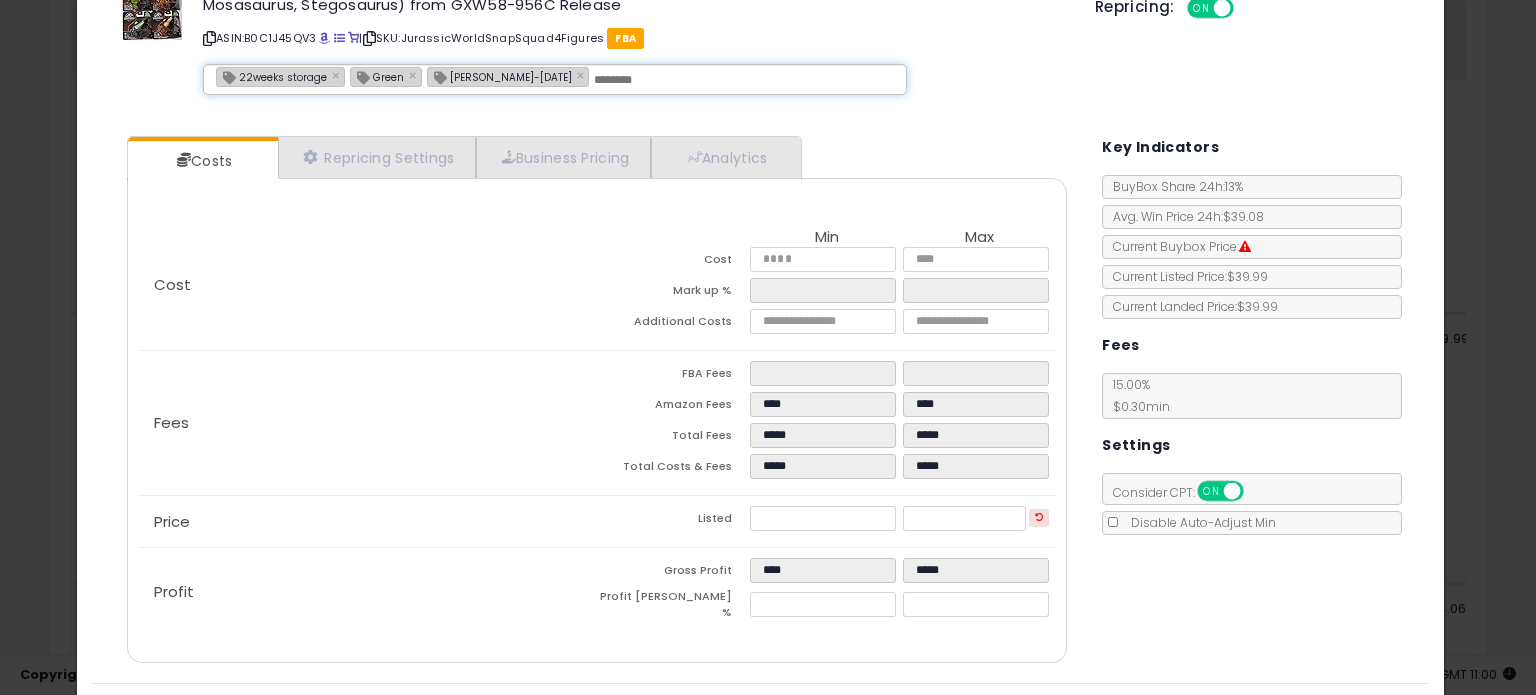 scroll, scrollTop: 120, scrollLeft: 0, axis: vertical 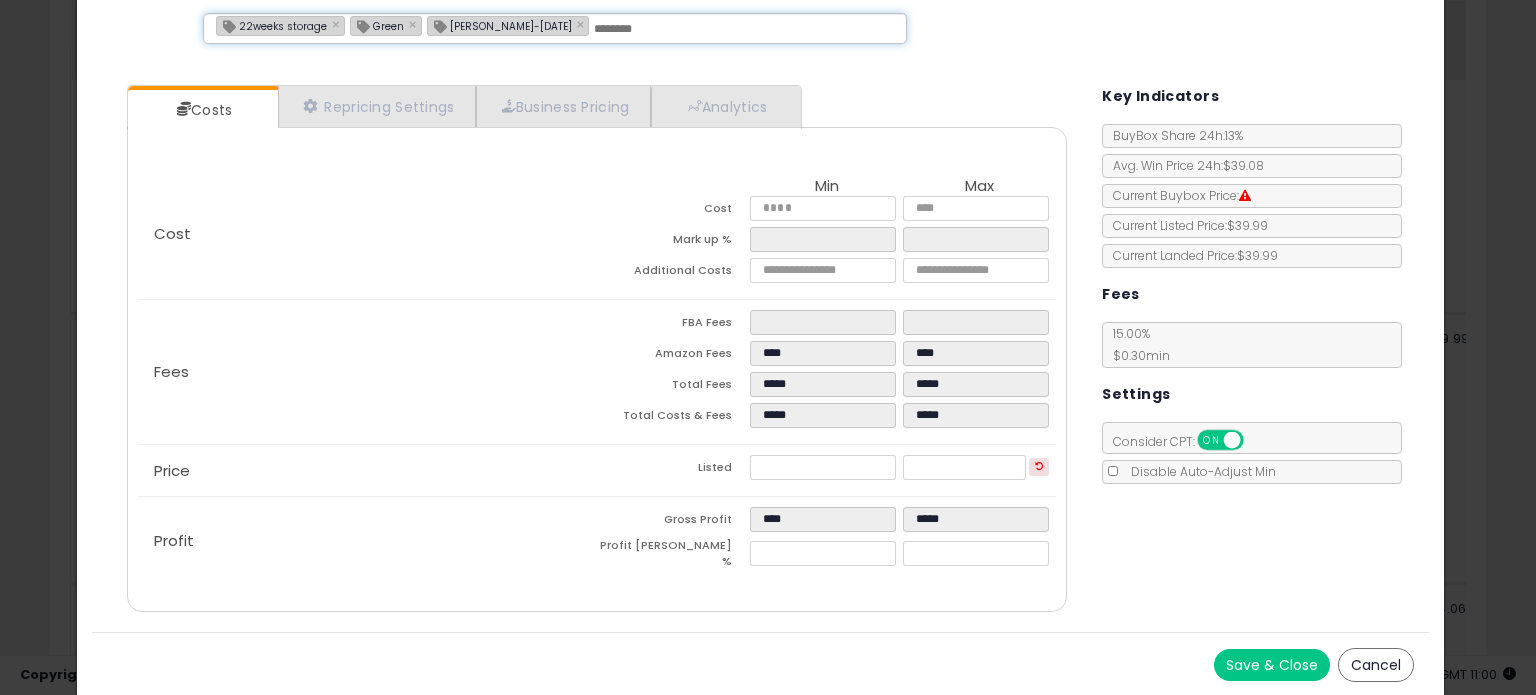 click on "Save & Close" at bounding box center [1272, 665] 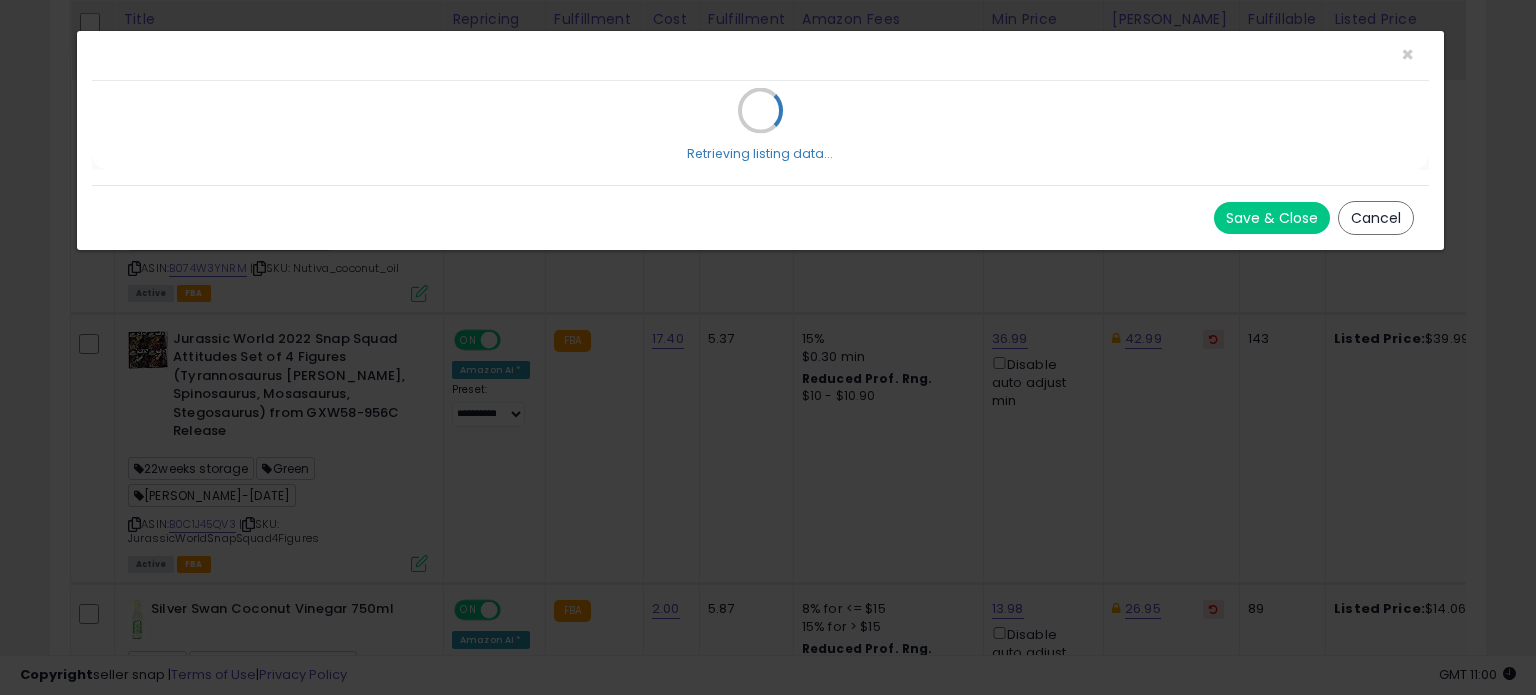 scroll, scrollTop: 0, scrollLeft: 0, axis: both 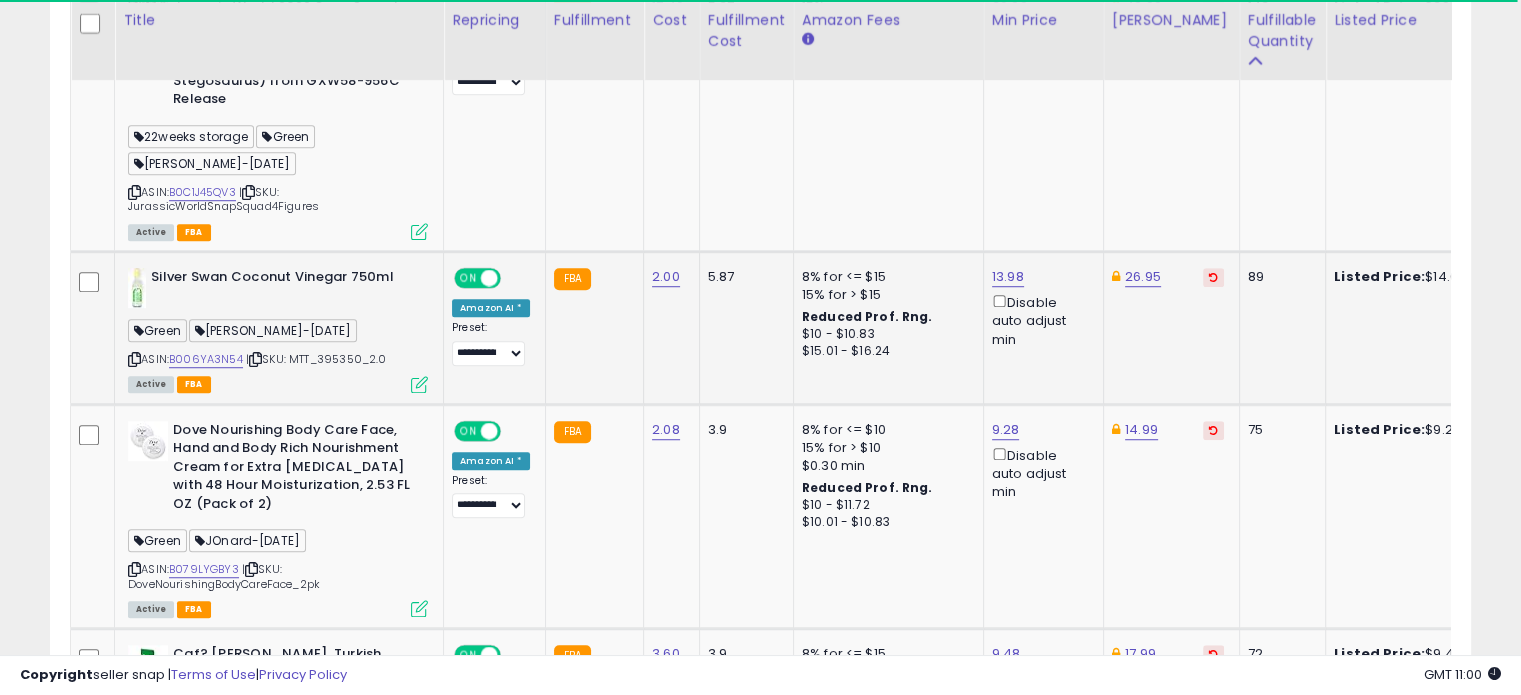 click at bounding box center (419, 384) 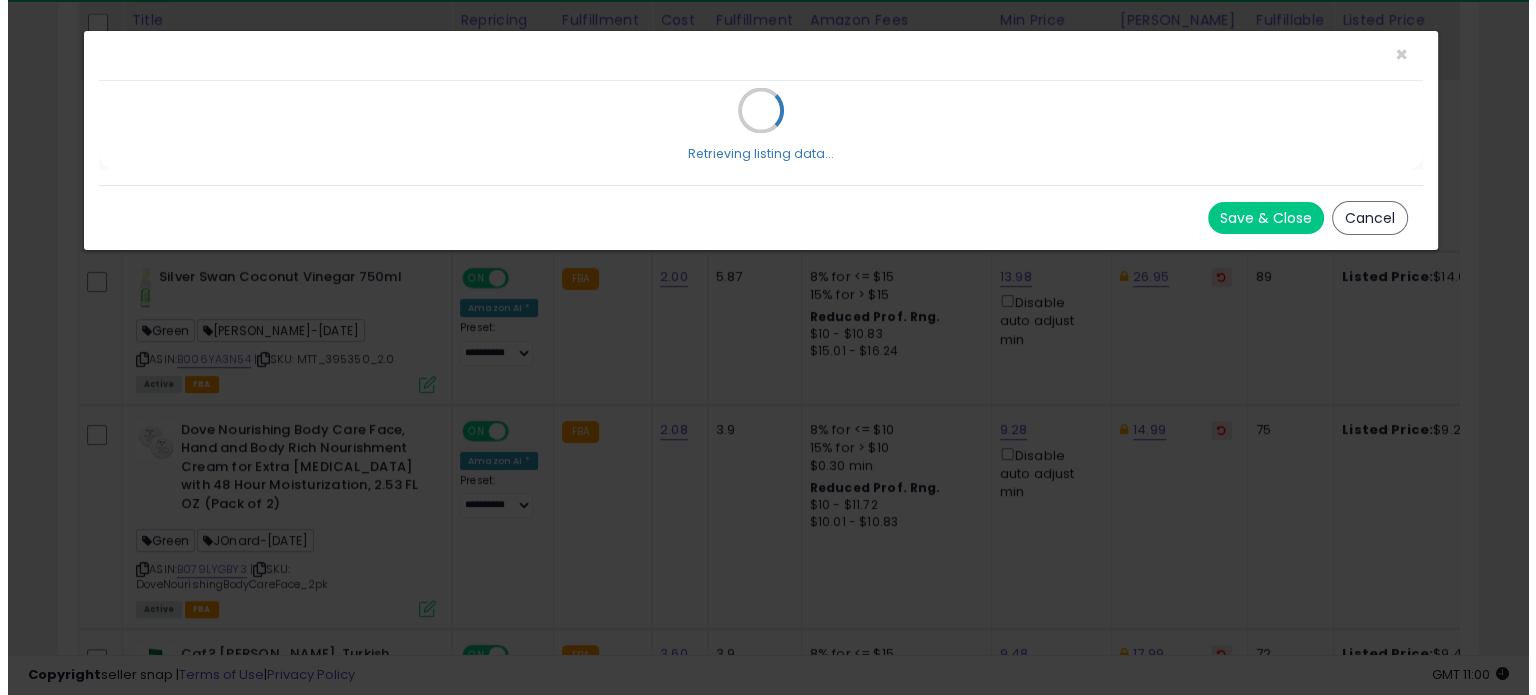 scroll, scrollTop: 999589, scrollLeft: 999168, axis: both 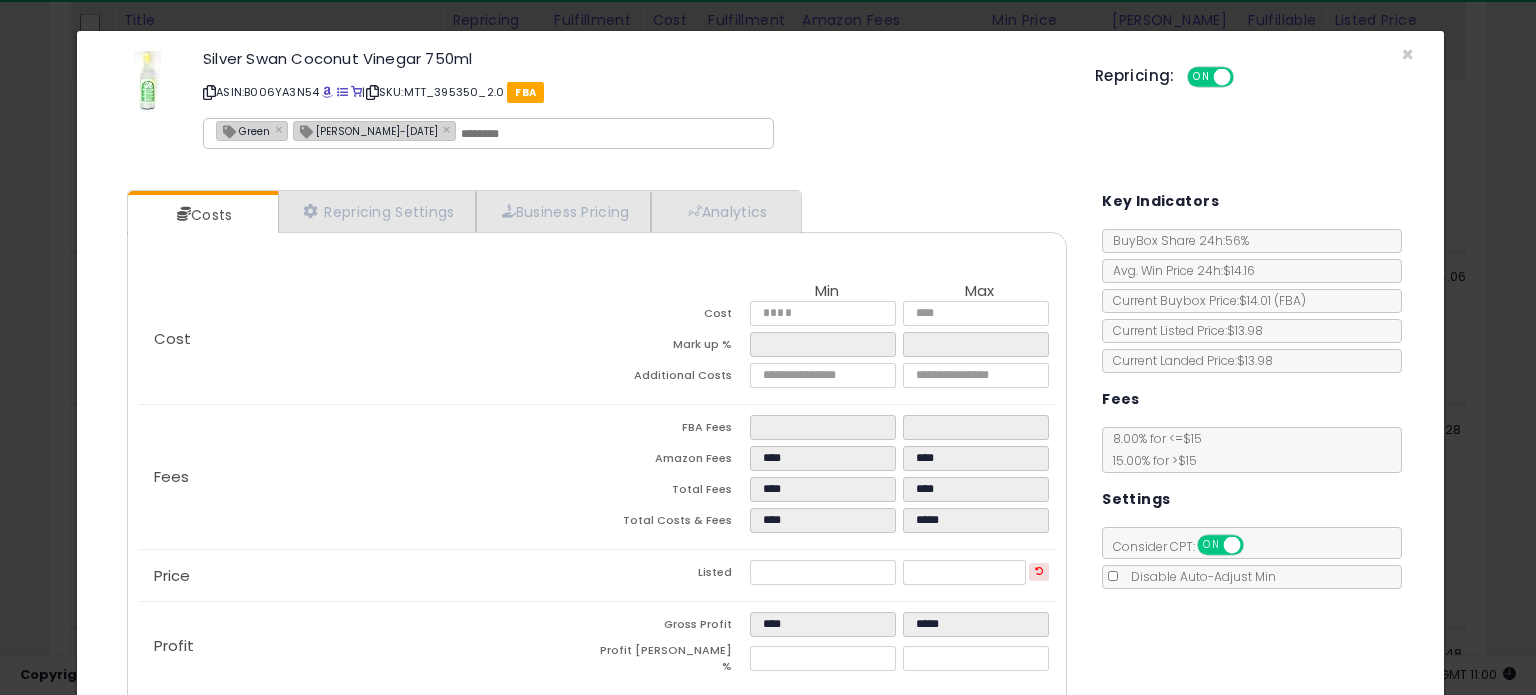 click on "[PERSON_NAME]-[DATE]" at bounding box center [366, 130] 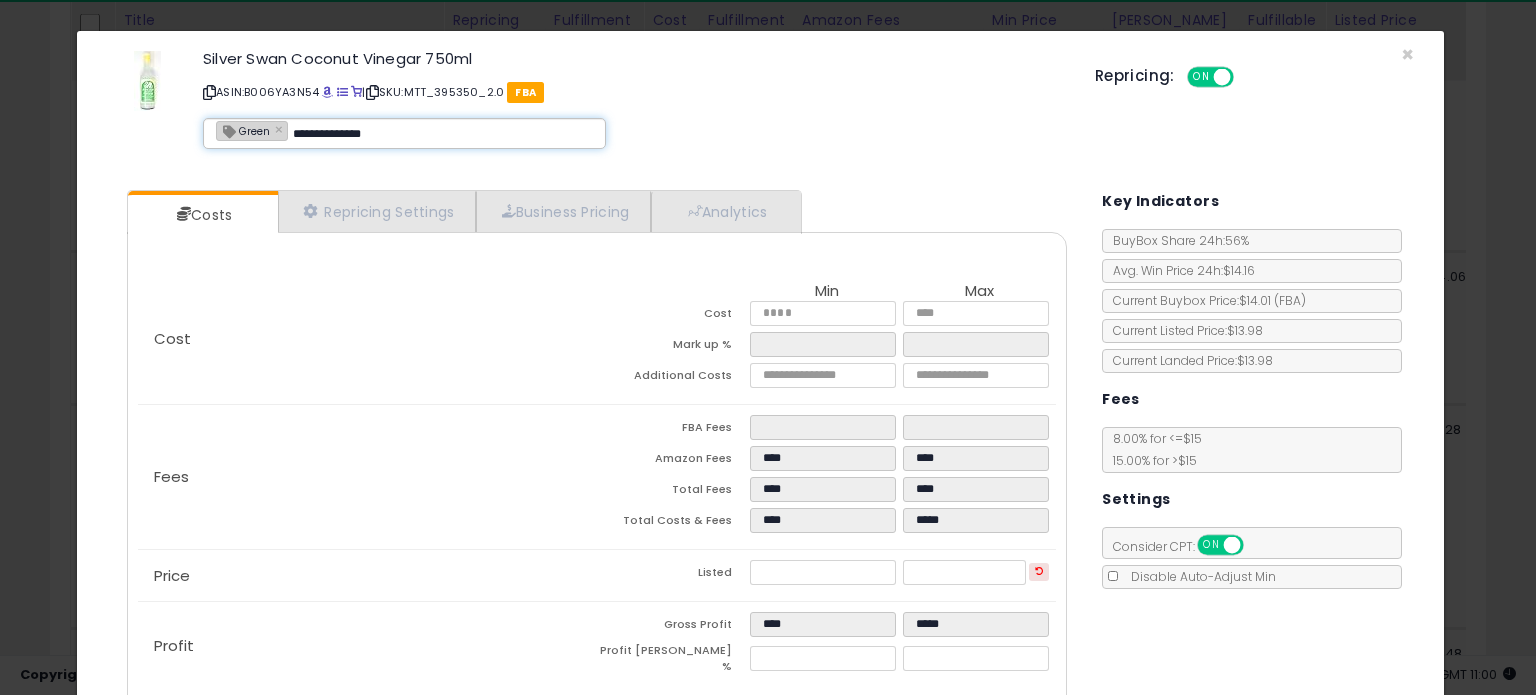 type on "**********" 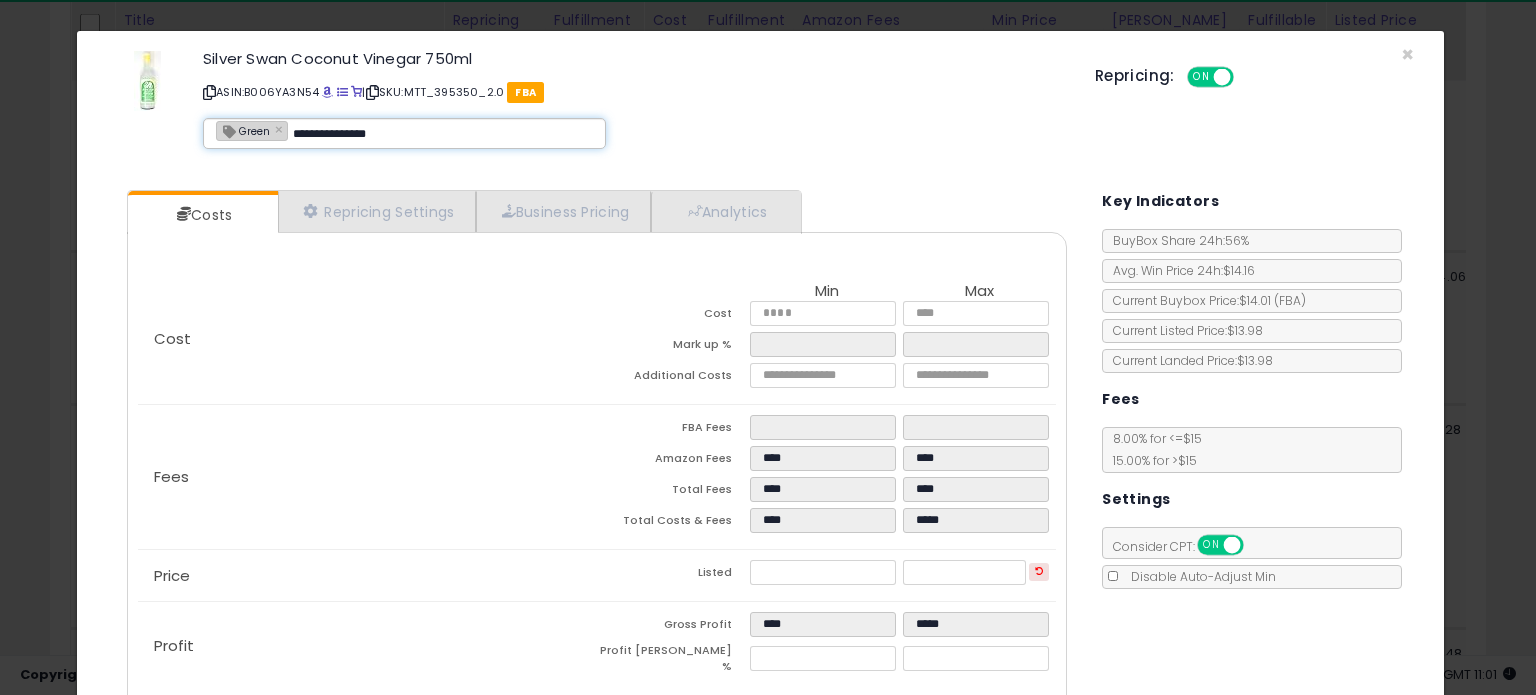 type 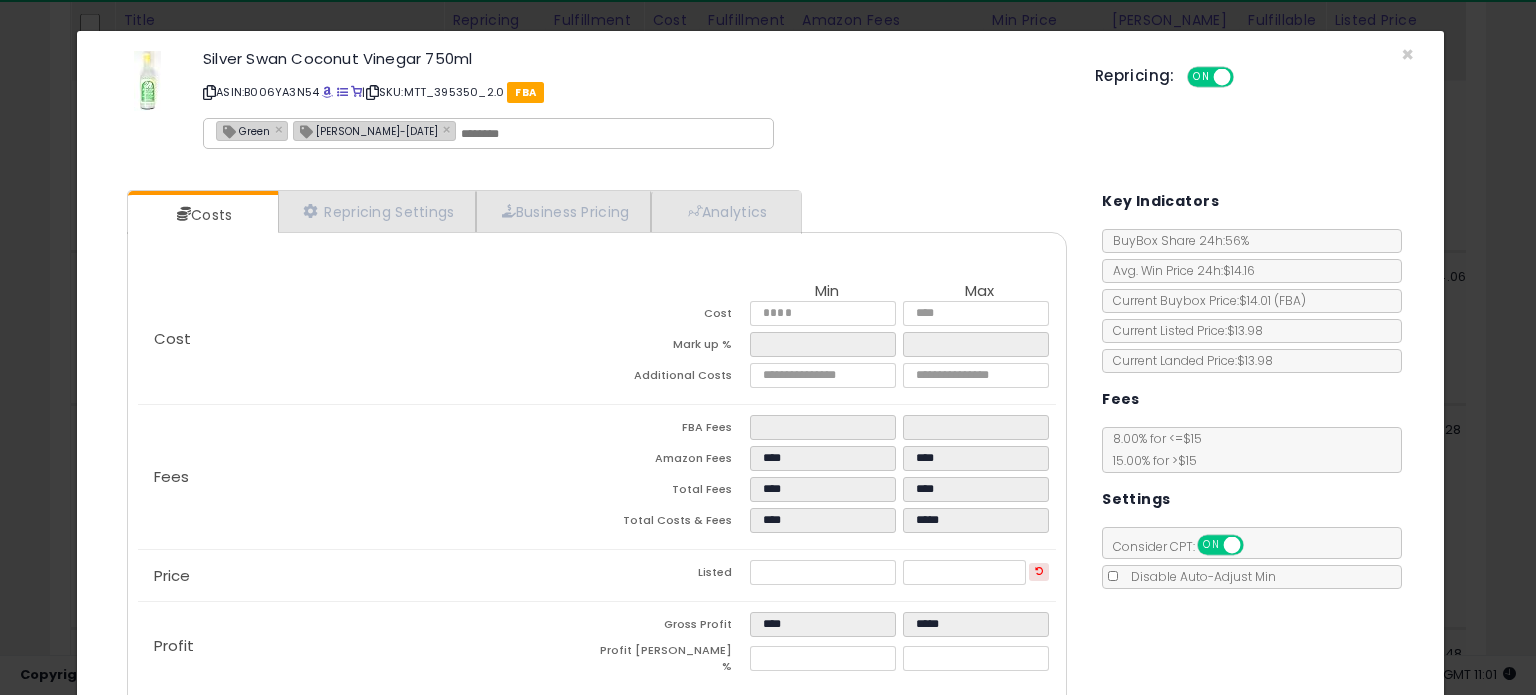 type on "**********" 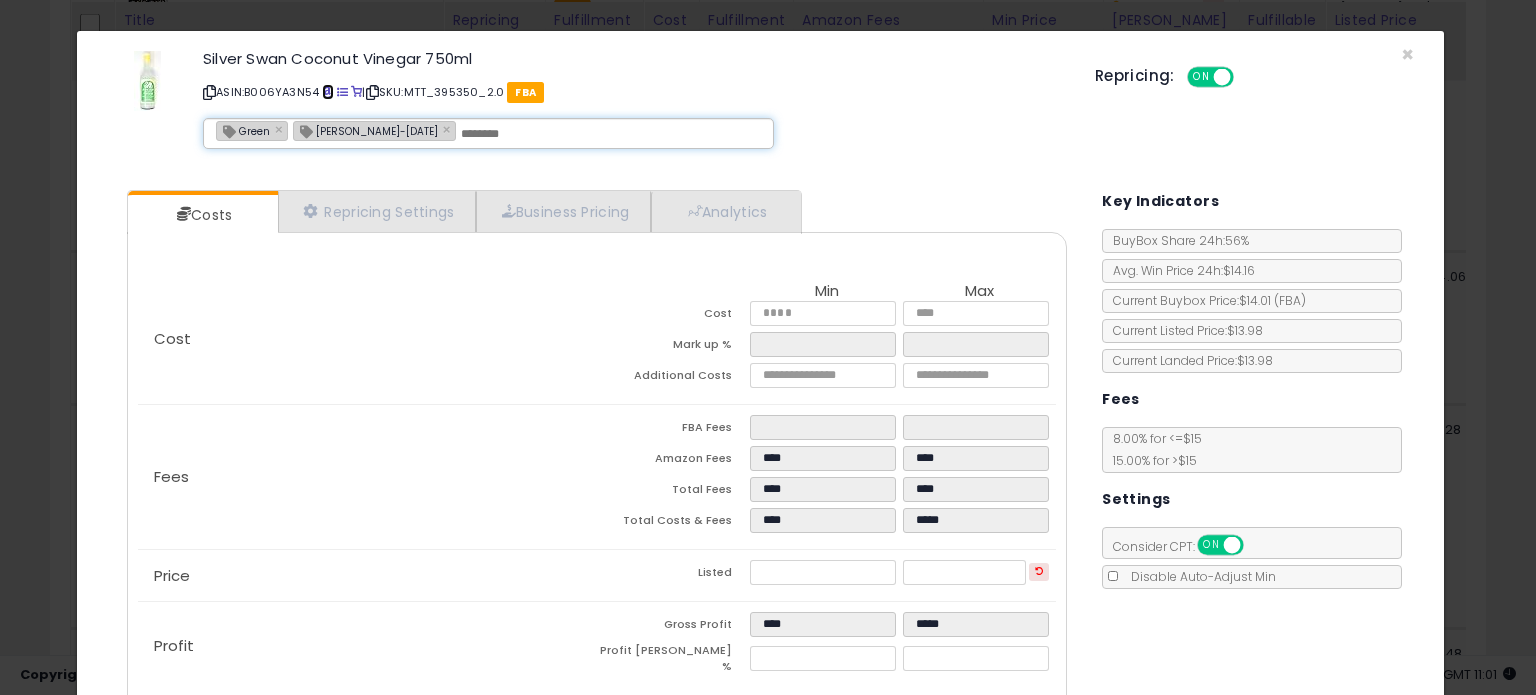 click at bounding box center (327, 92) 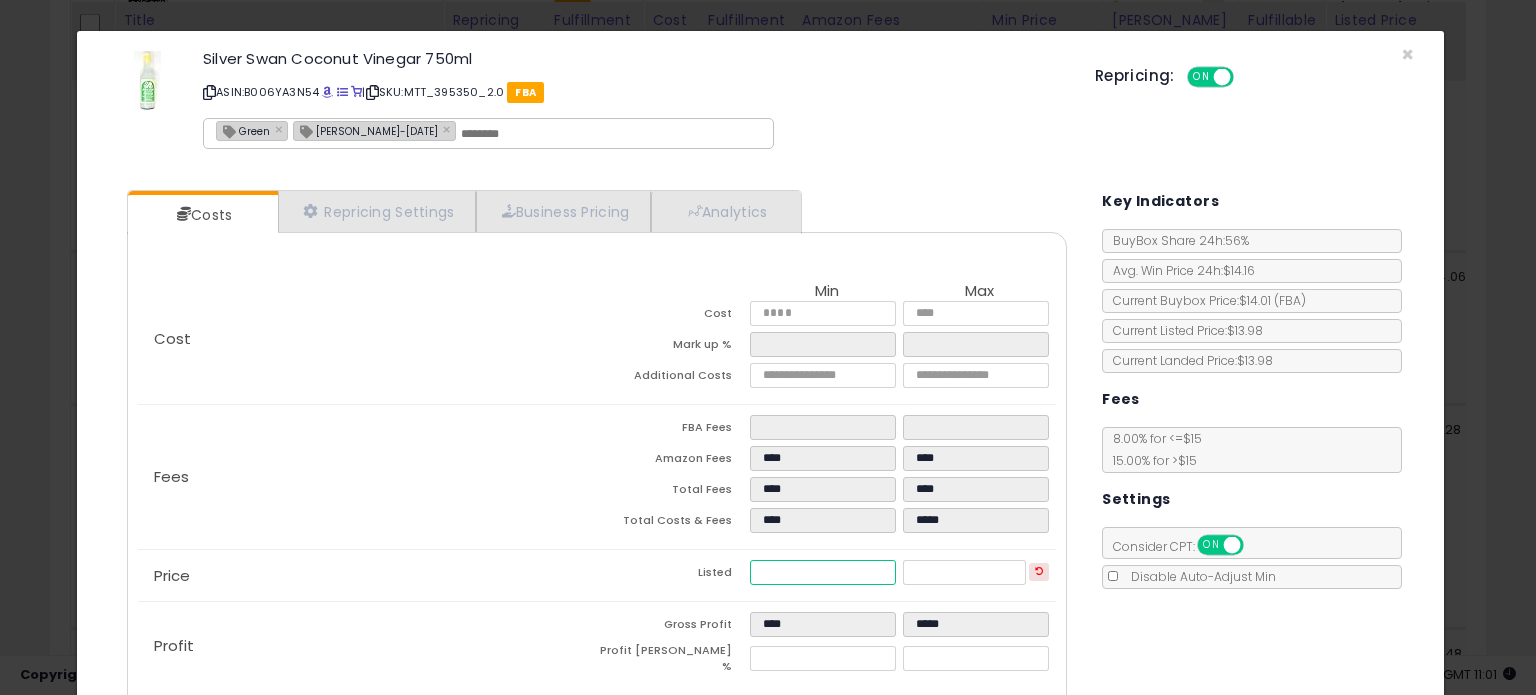 click on "*****" at bounding box center (822, 572) 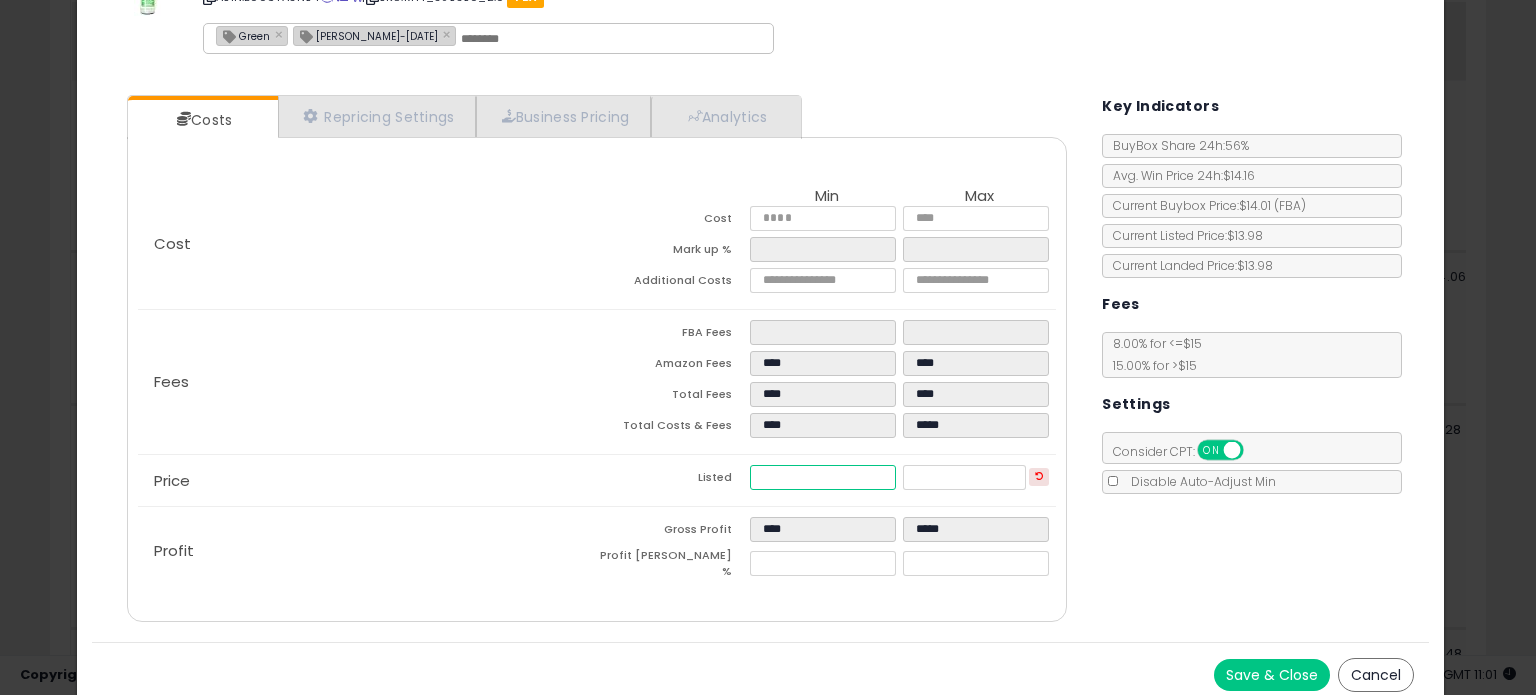 scroll, scrollTop: 105, scrollLeft: 0, axis: vertical 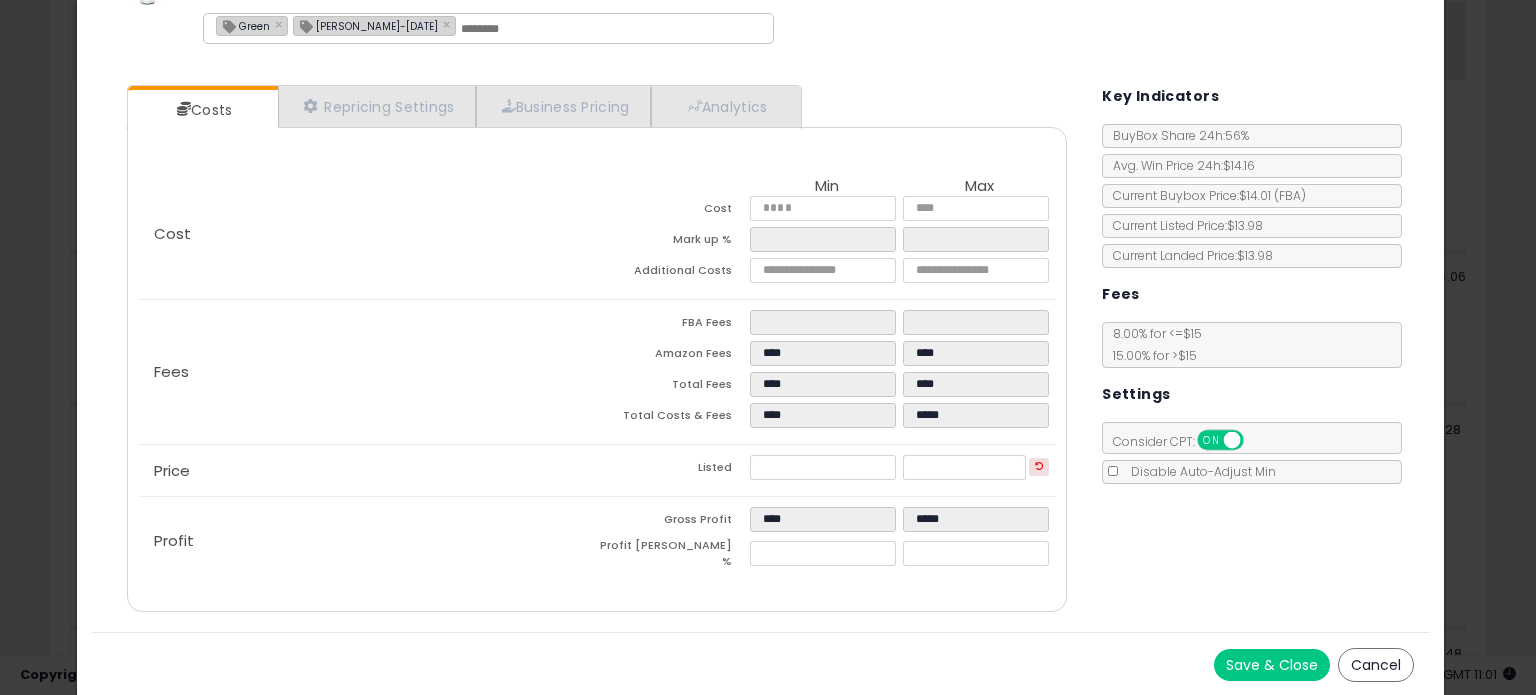 click on "Save & Close" at bounding box center [1272, 665] 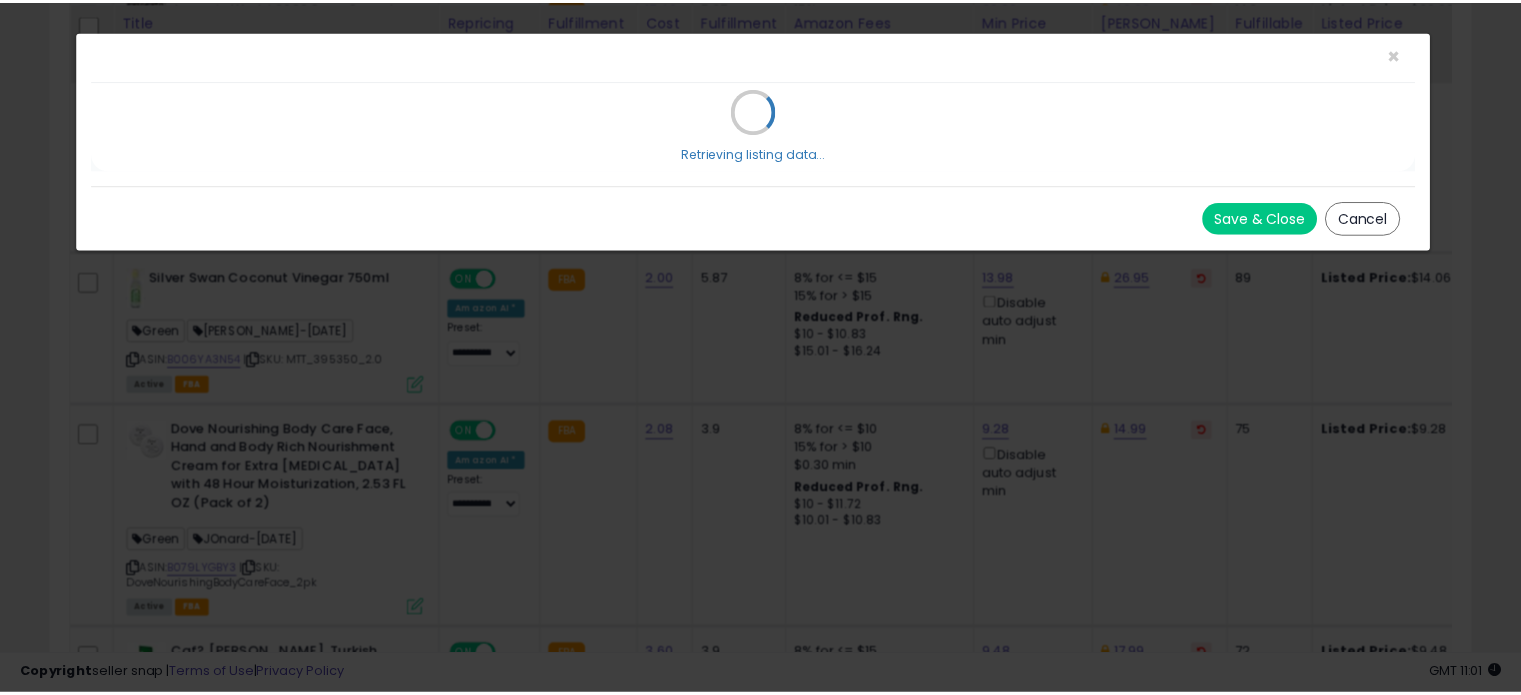 scroll, scrollTop: 0, scrollLeft: 0, axis: both 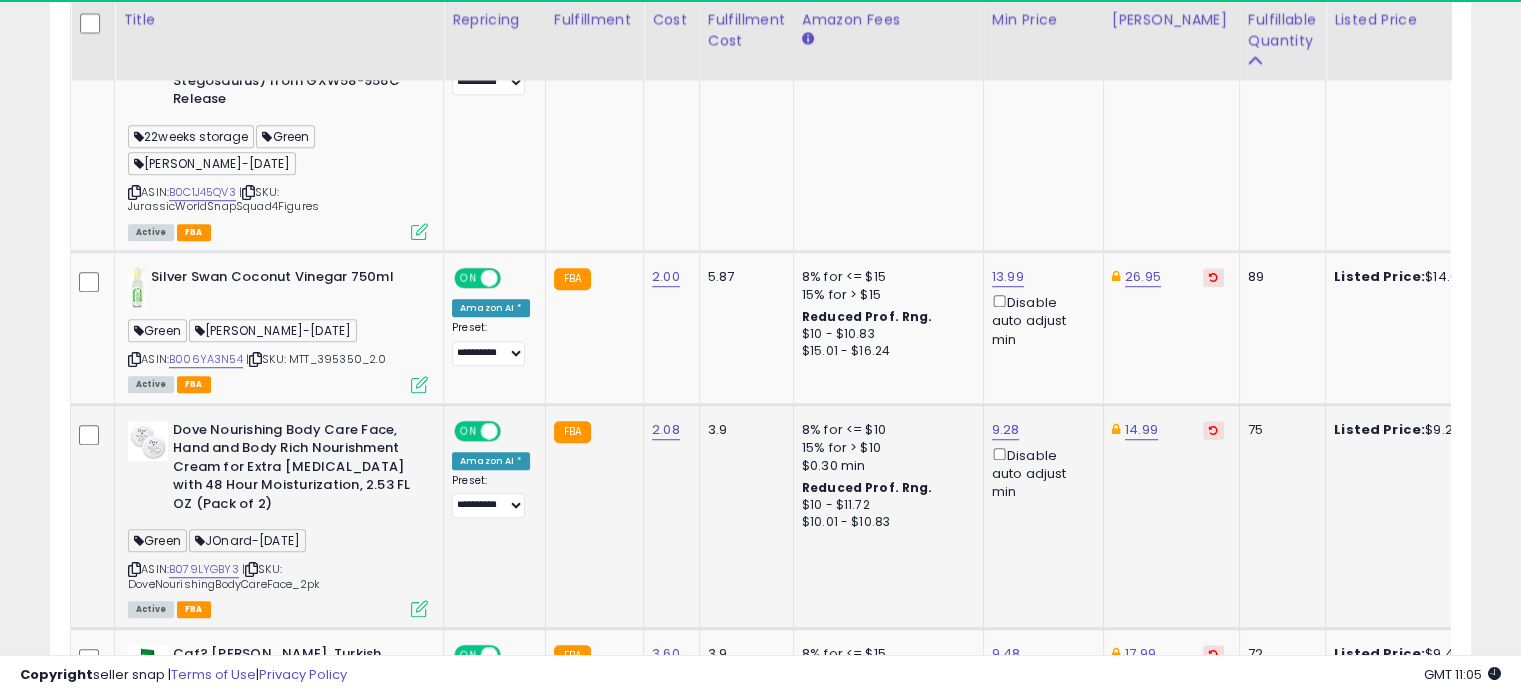 click on "Dove Nourishing Body Care Face, Hand and Body Rich Nourishment Cream for Extra [MEDICAL_DATA] with 48 Hour Moisturization, 2.53 FL OZ (Pack of 2)  Green  JOnard-[DATE]  ASIN:  B079LYGBY3    |   SKU: DoveNourishingBodyCareFace_2pk Active FBA" 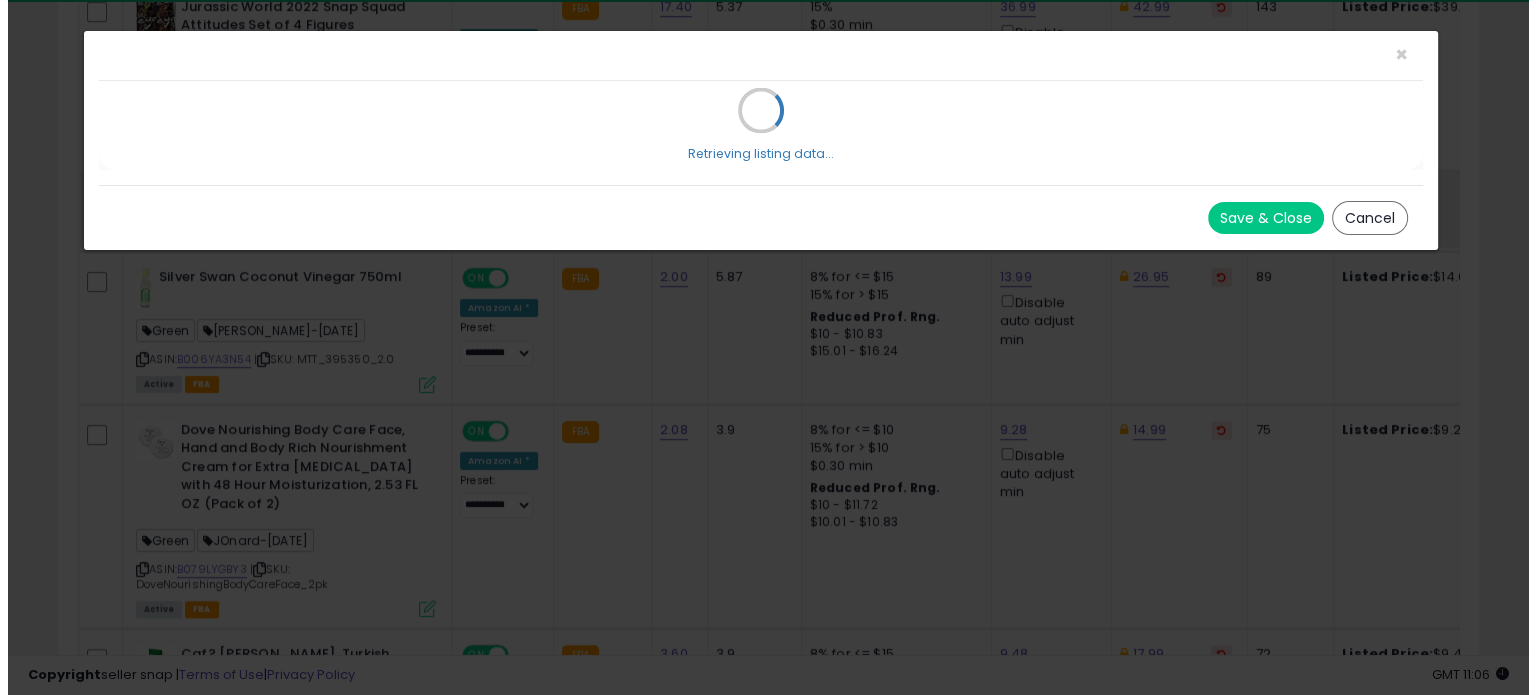scroll, scrollTop: 1500, scrollLeft: 0, axis: vertical 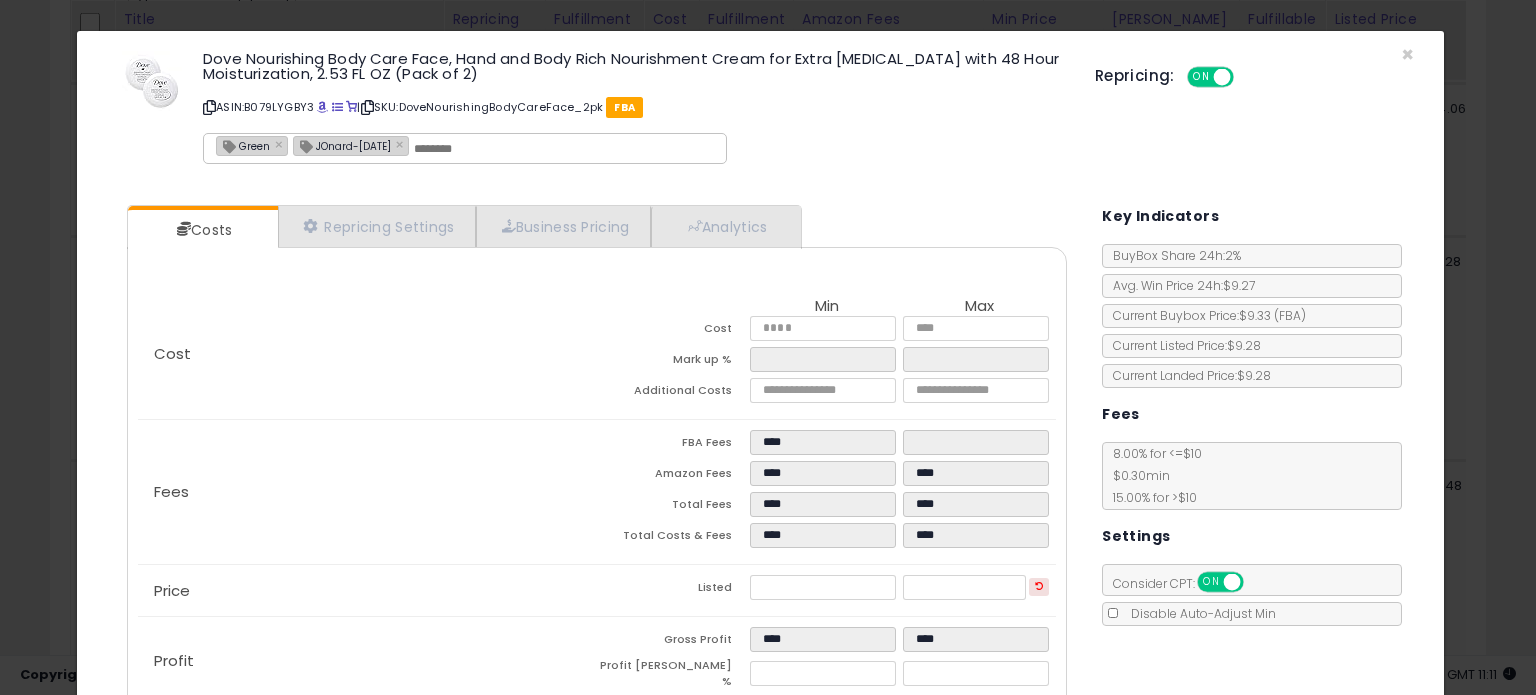 click on "ASIN:  B079LYGBY3
|
SKU:  DoveNourishingBodyCareFace_2pk
FBA" at bounding box center [634, 107] 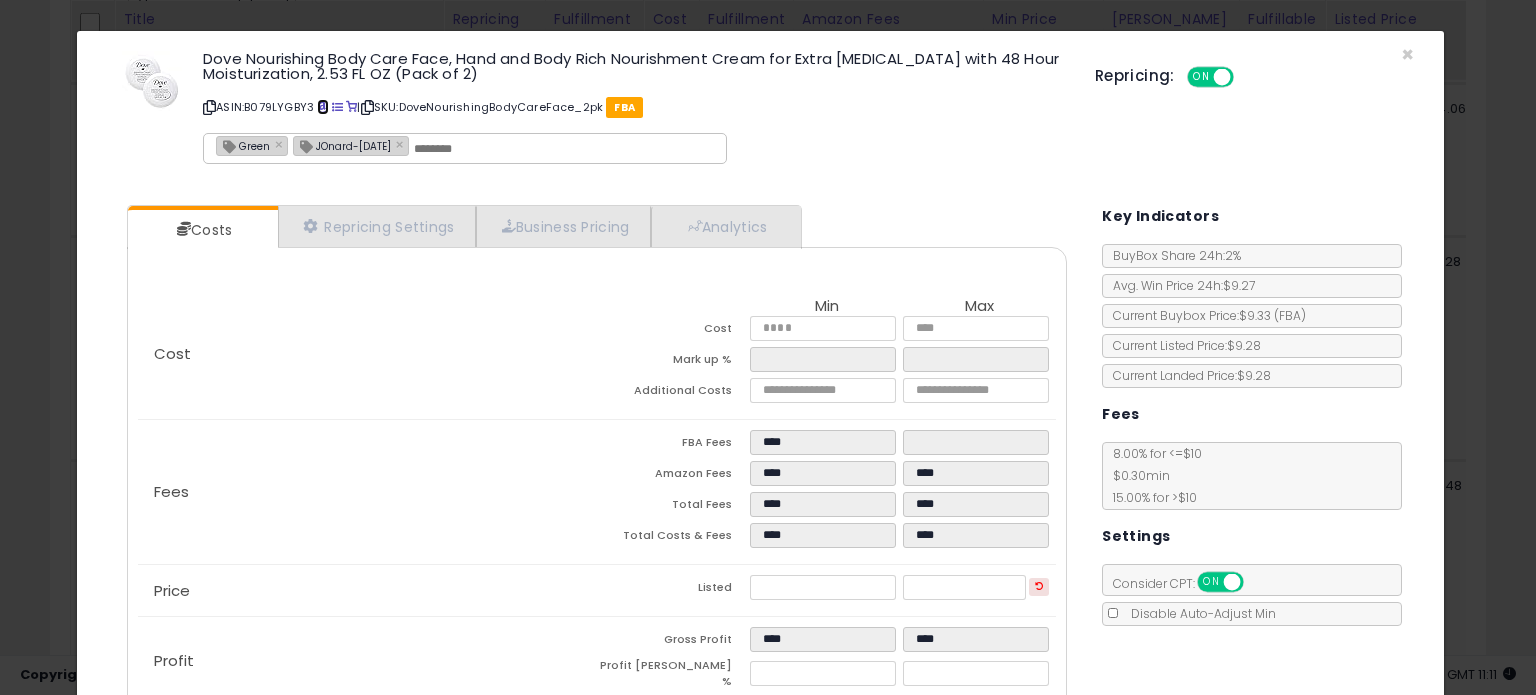 click at bounding box center (322, 107) 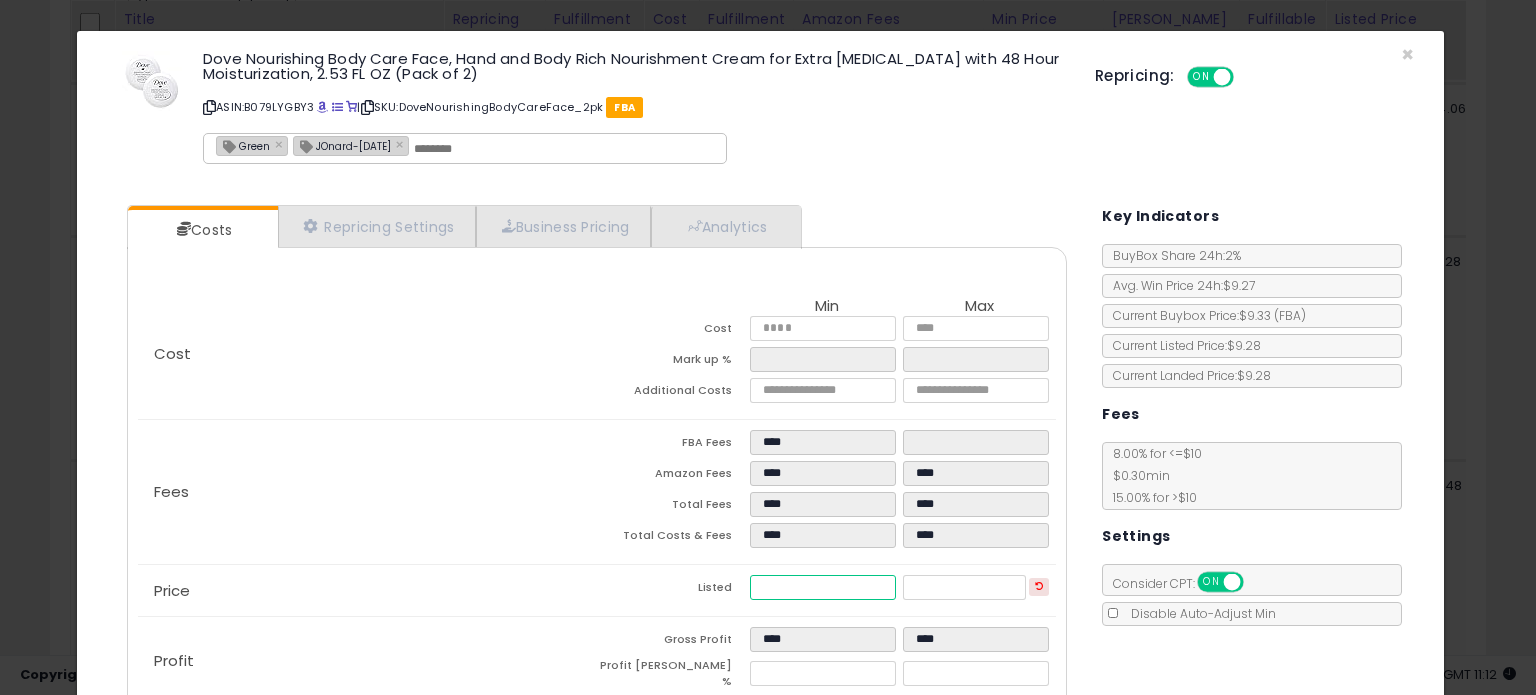 click on "****" at bounding box center [822, 587] 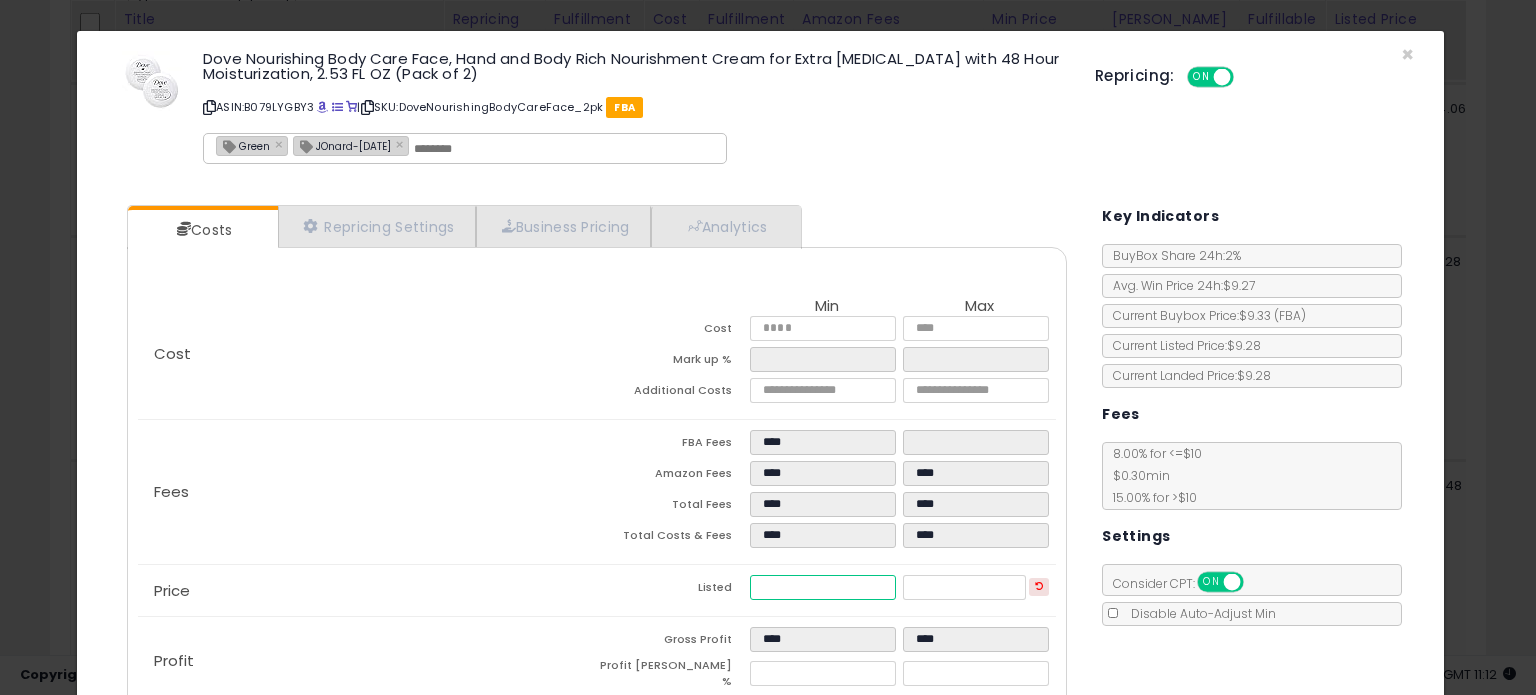 type on "****" 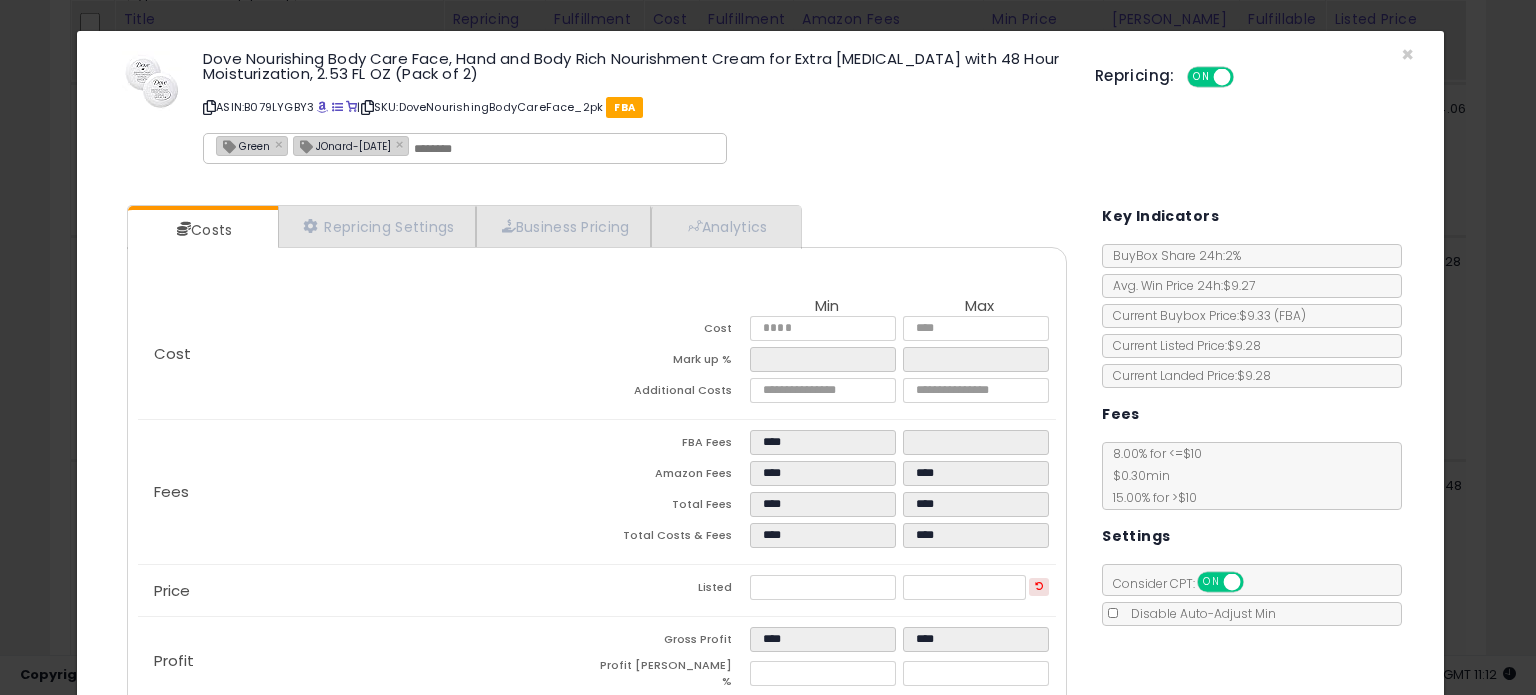 click on "Cost
Min
Max
Cost
****
****
Mark up %
******
******
Additional Costs
****
****" at bounding box center (597, 353) 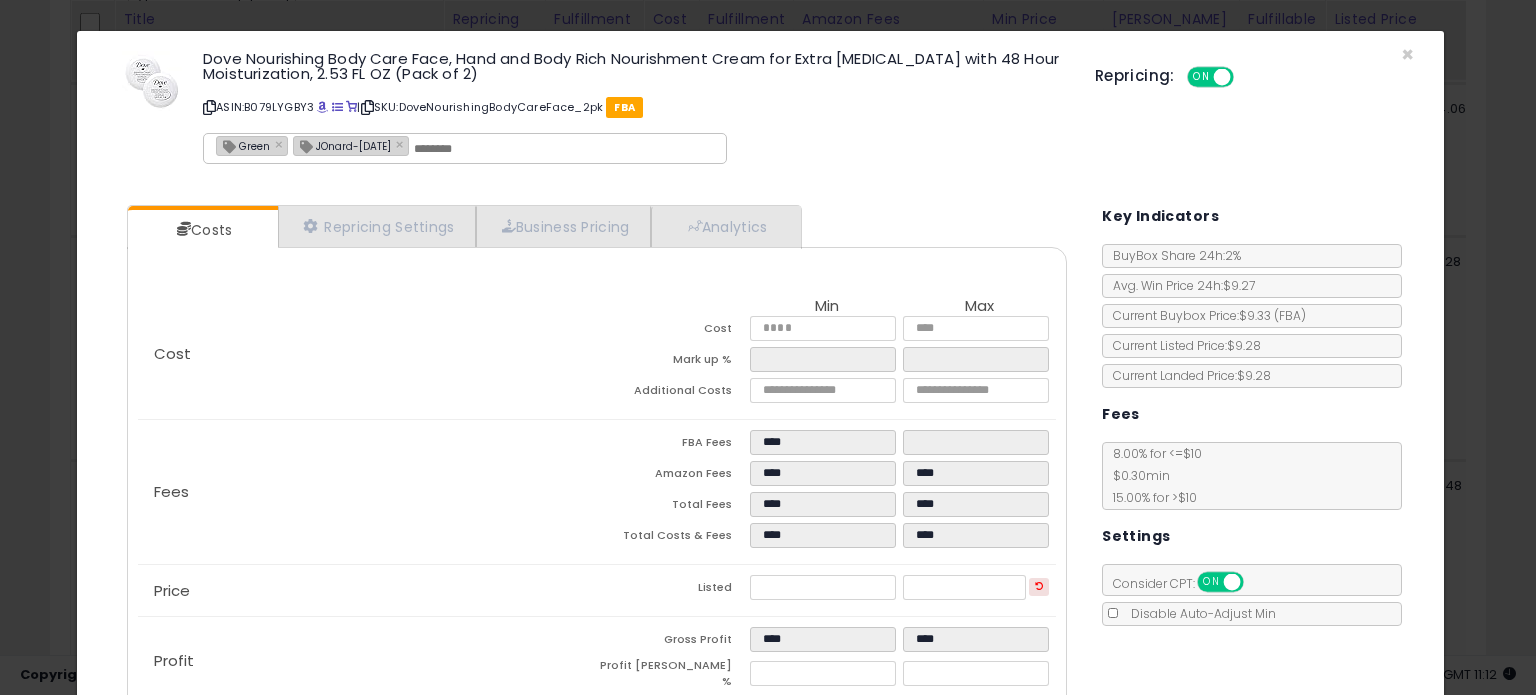 click on "JOnard-[DATE]" at bounding box center (342, 145) 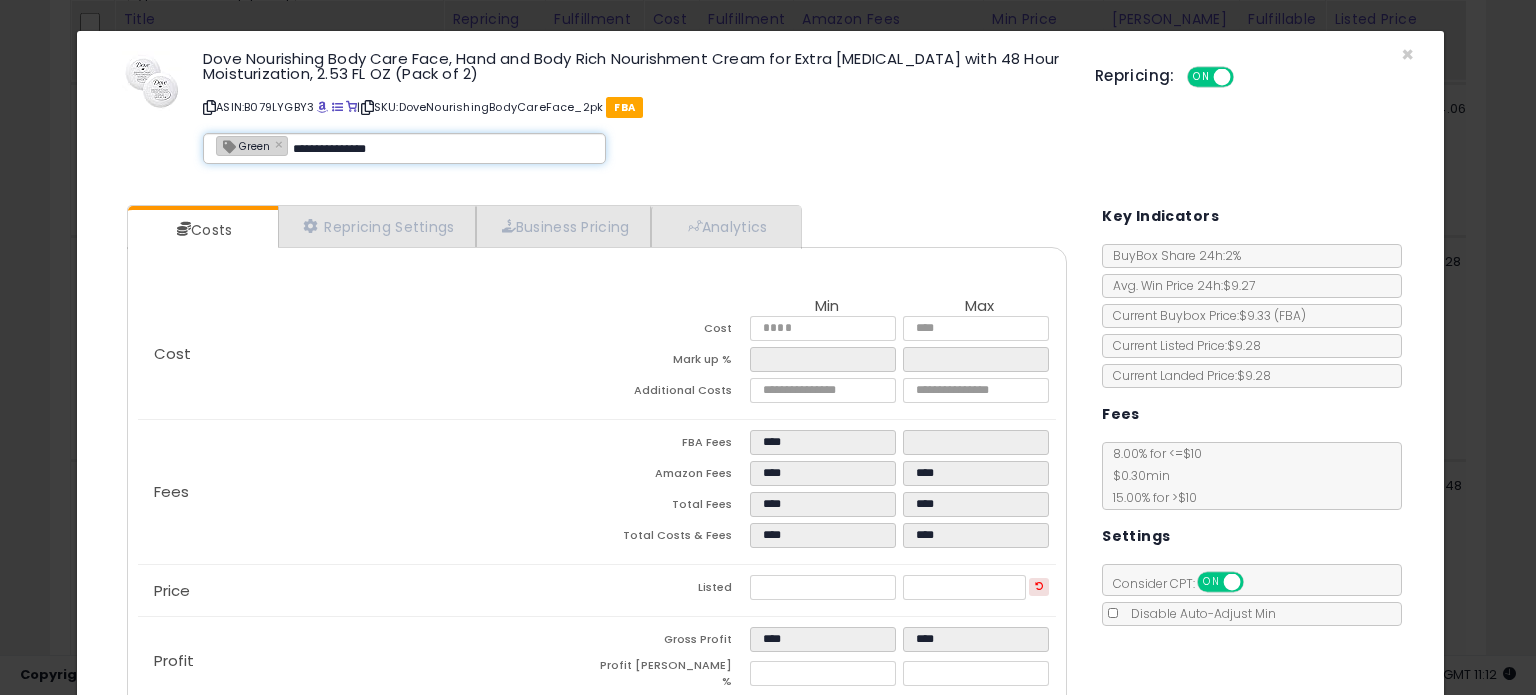 type on "**********" 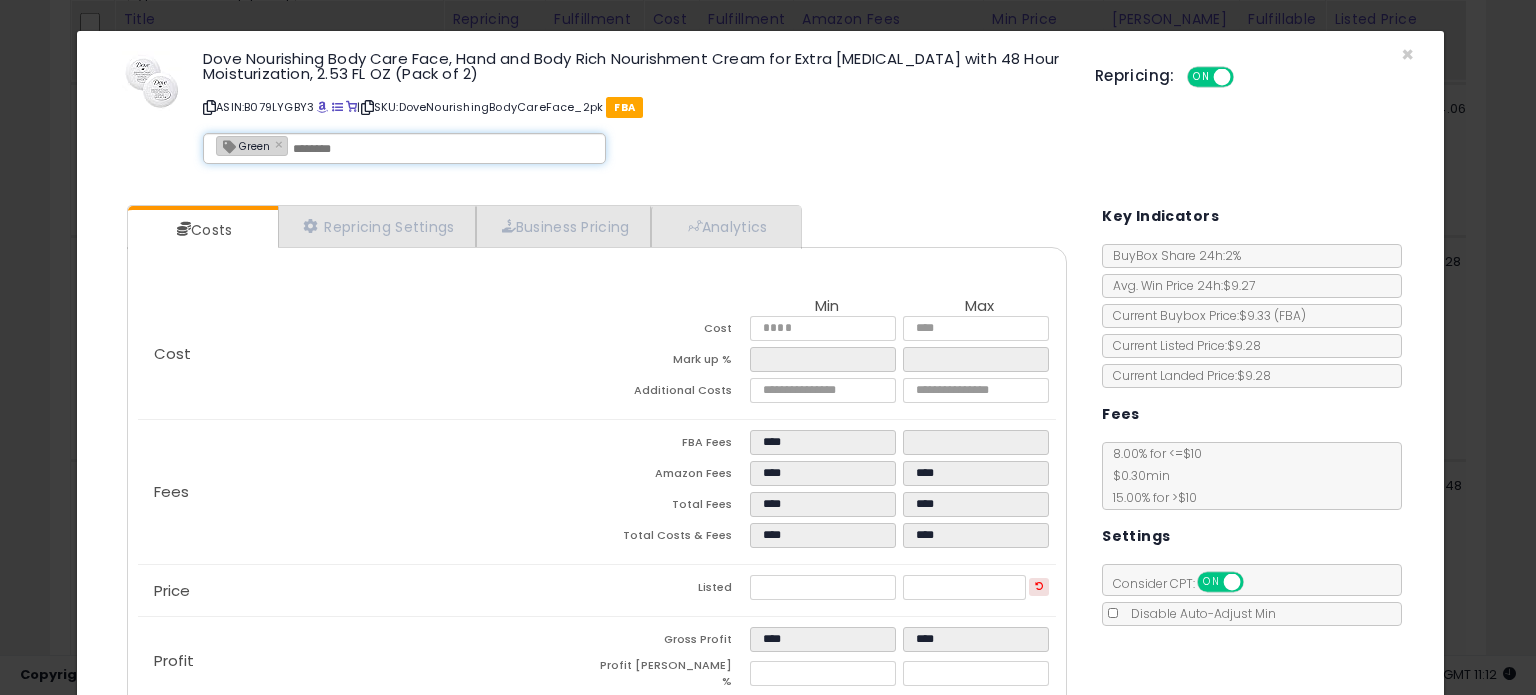 click on "ASIN:  B079LYGBY3
|
SKU:  DoveNourishingBodyCareFace_2pk
FBA" at bounding box center (634, 107) 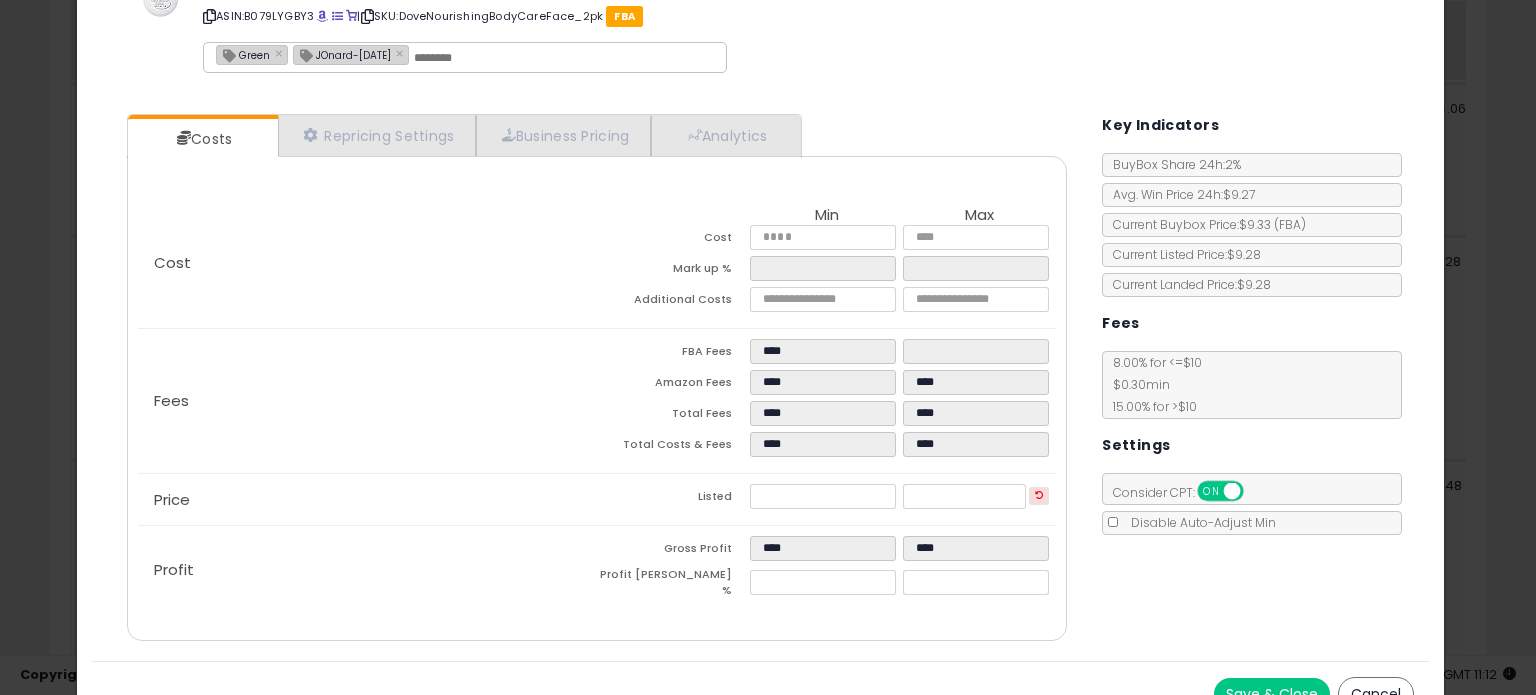 scroll, scrollTop: 120, scrollLeft: 0, axis: vertical 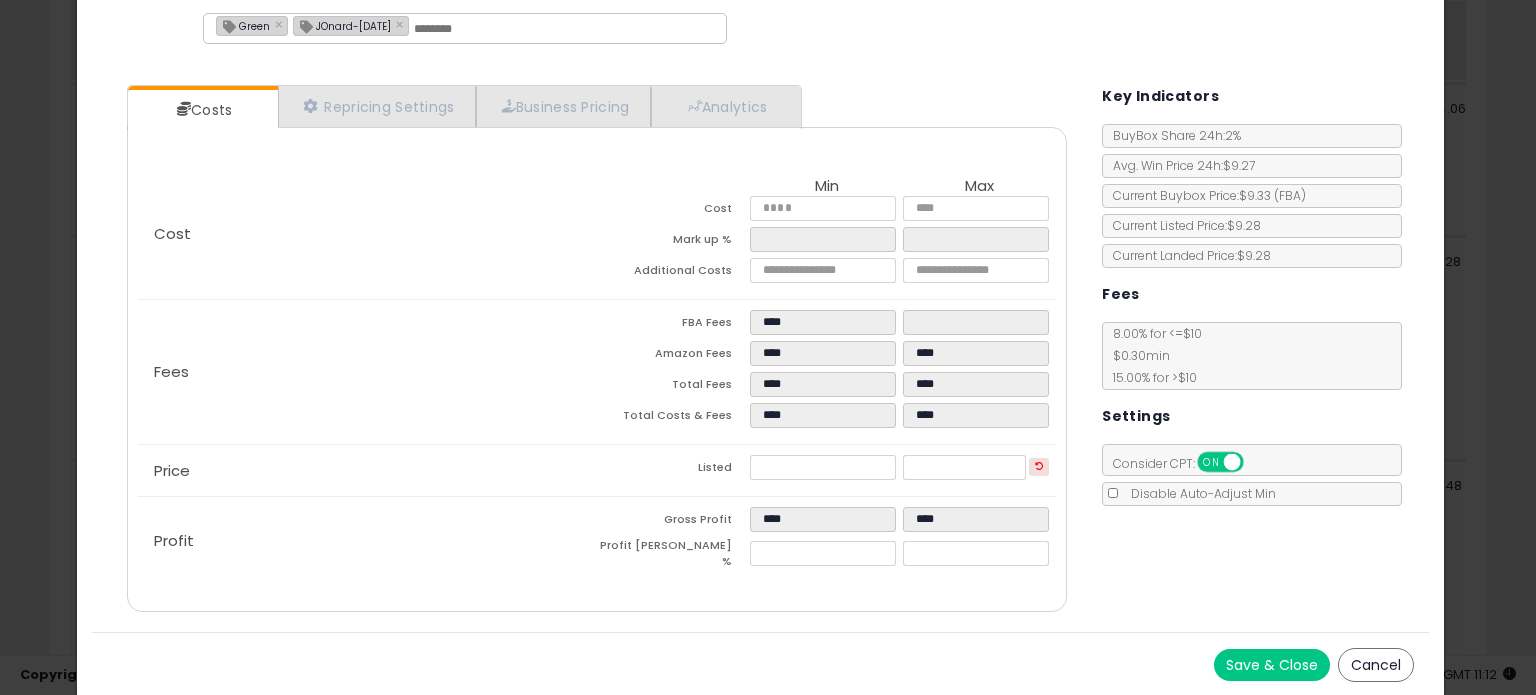 click on "Save & Close" at bounding box center (1272, 665) 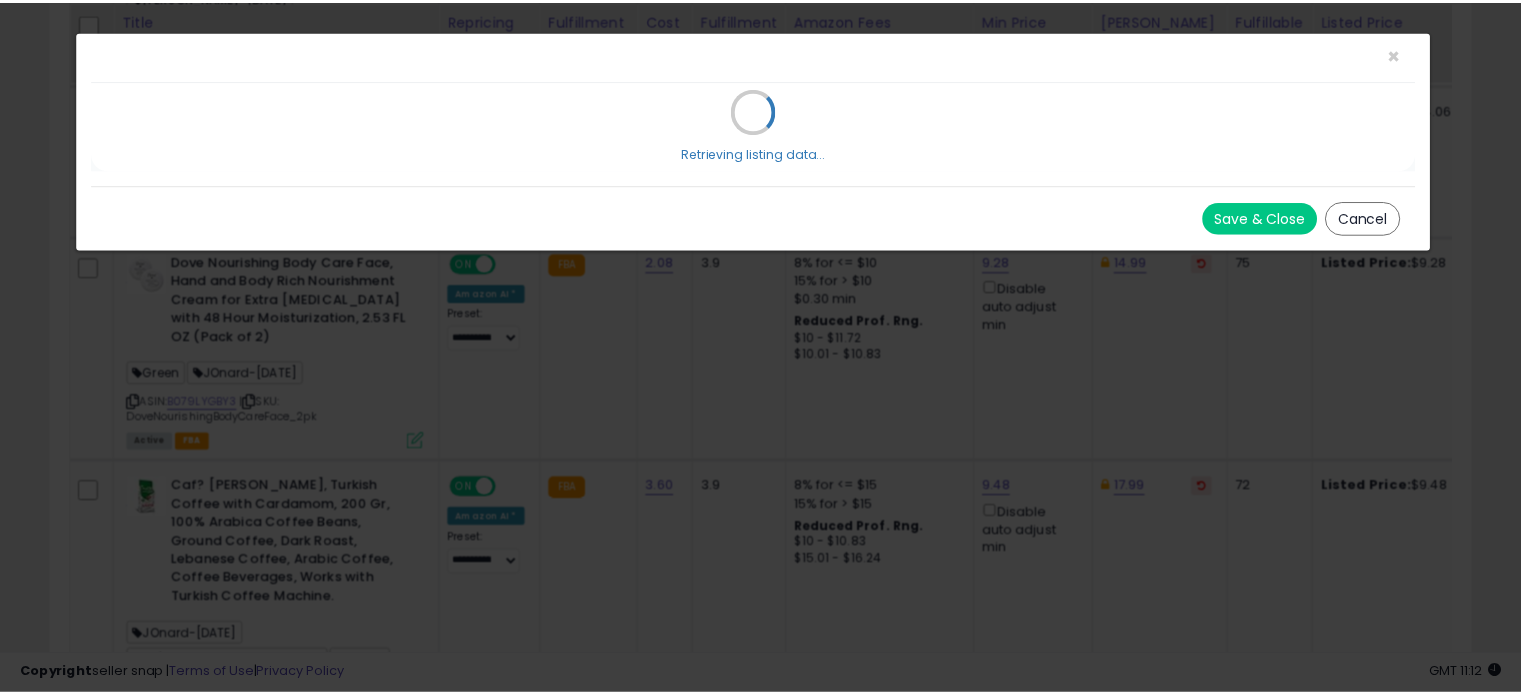 scroll, scrollTop: 0, scrollLeft: 0, axis: both 